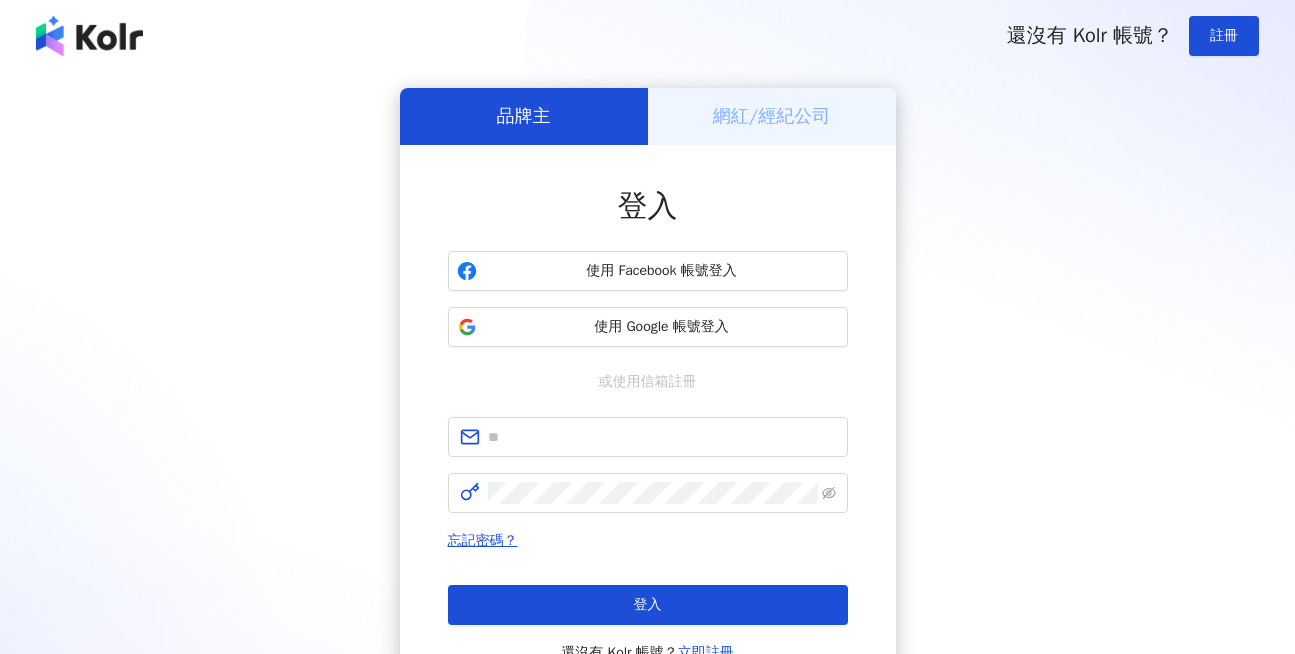 scroll, scrollTop: 0, scrollLeft: 0, axis: both 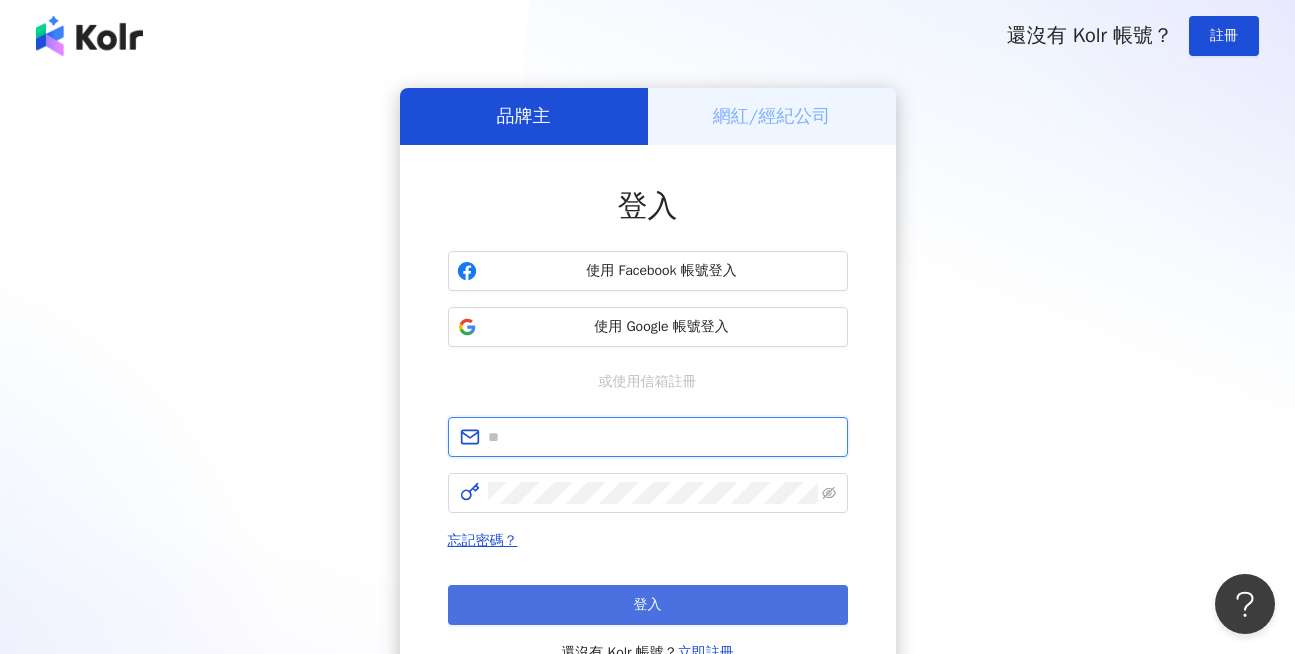 type on "**********" 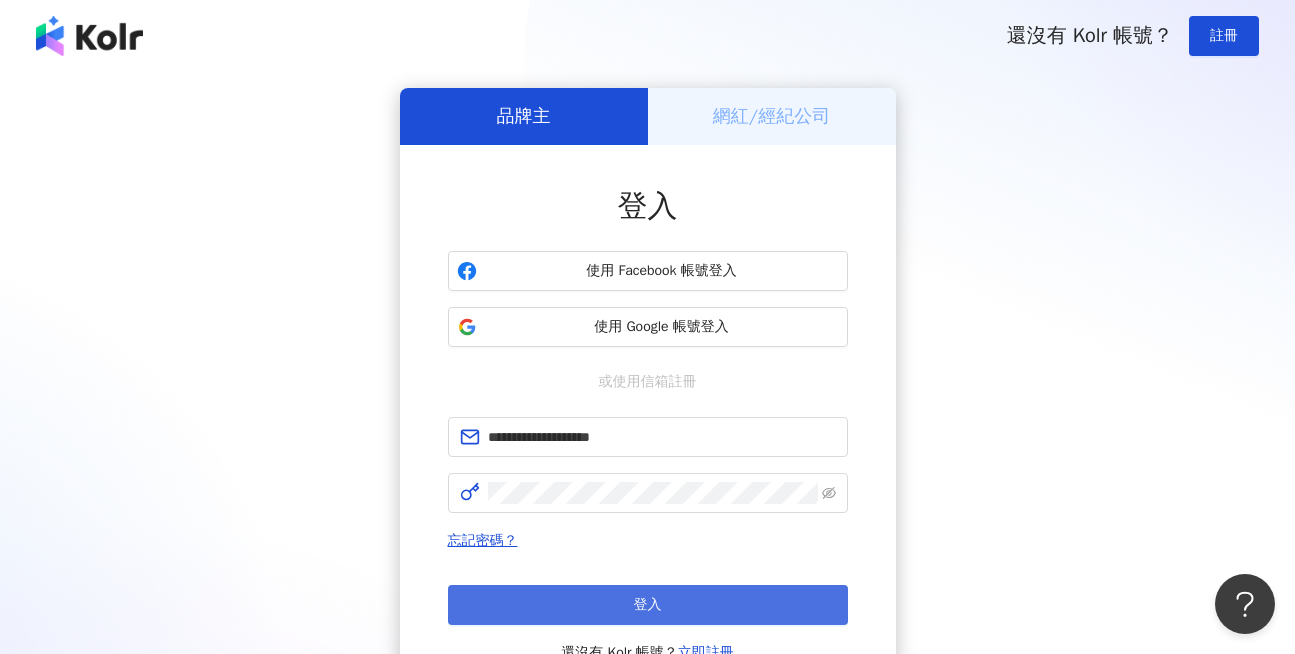 click on "登入" at bounding box center (648, 605) 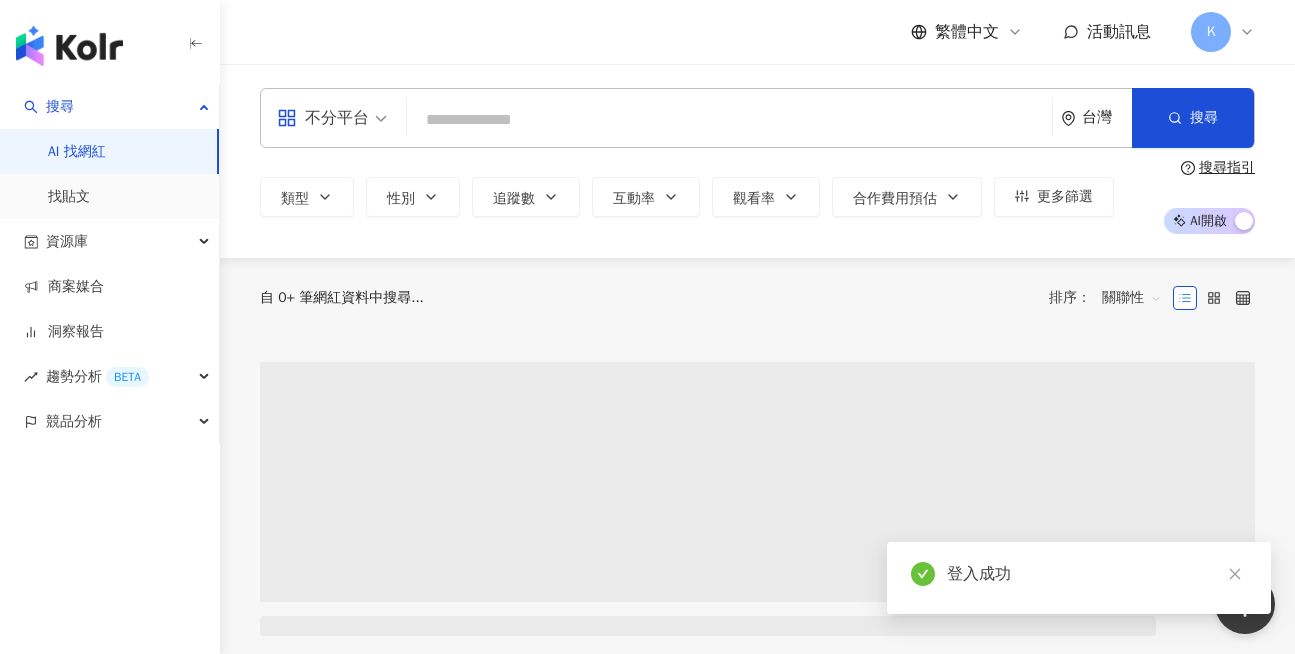 click at bounding box center [729, 120] 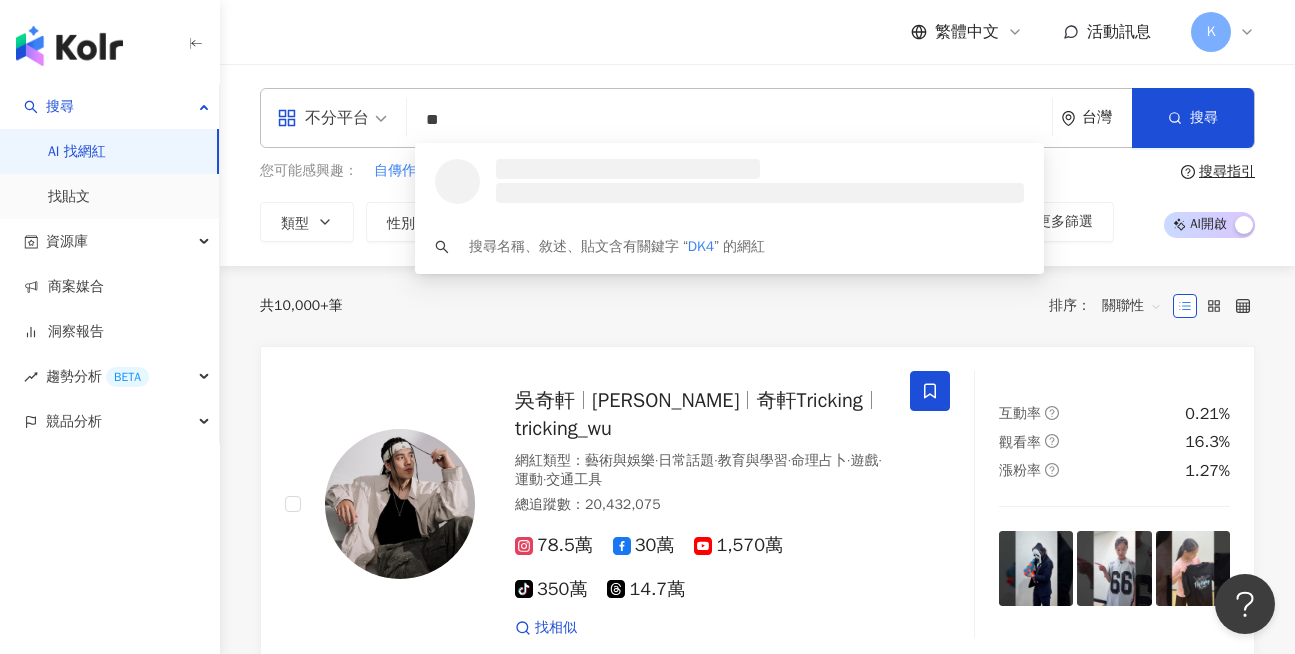 type on "*" 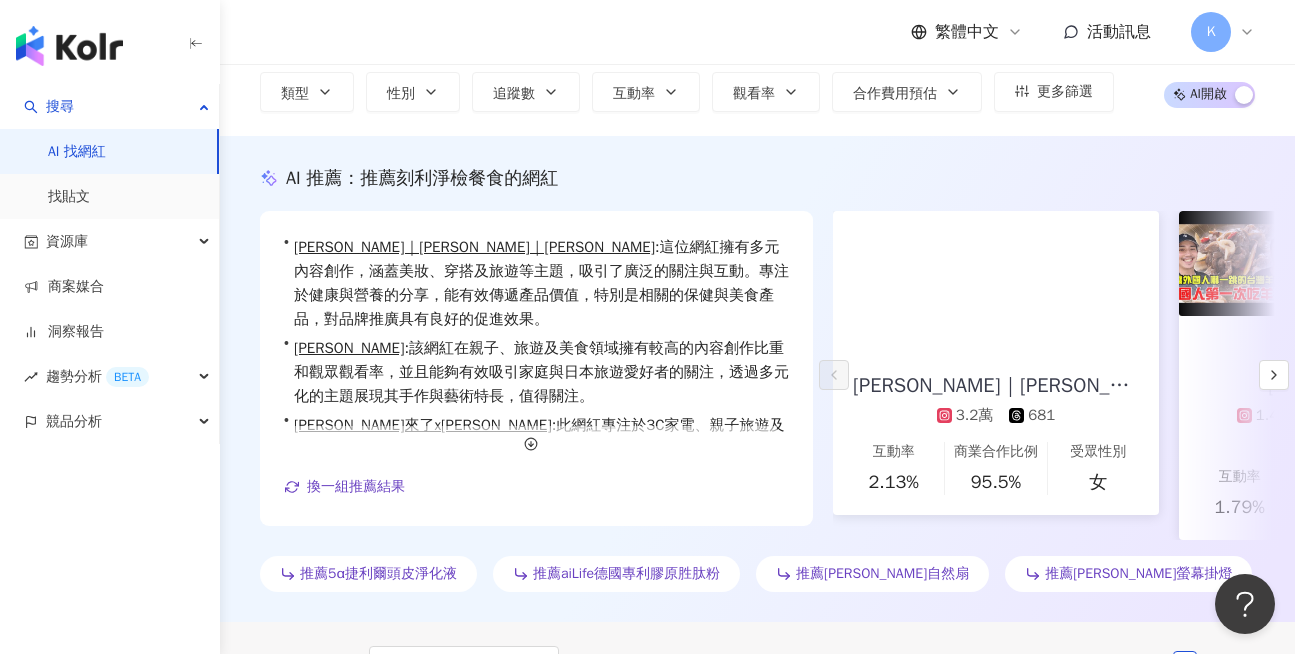 scroll, scrollTop: 0, scrollLeft: 0, axis: both 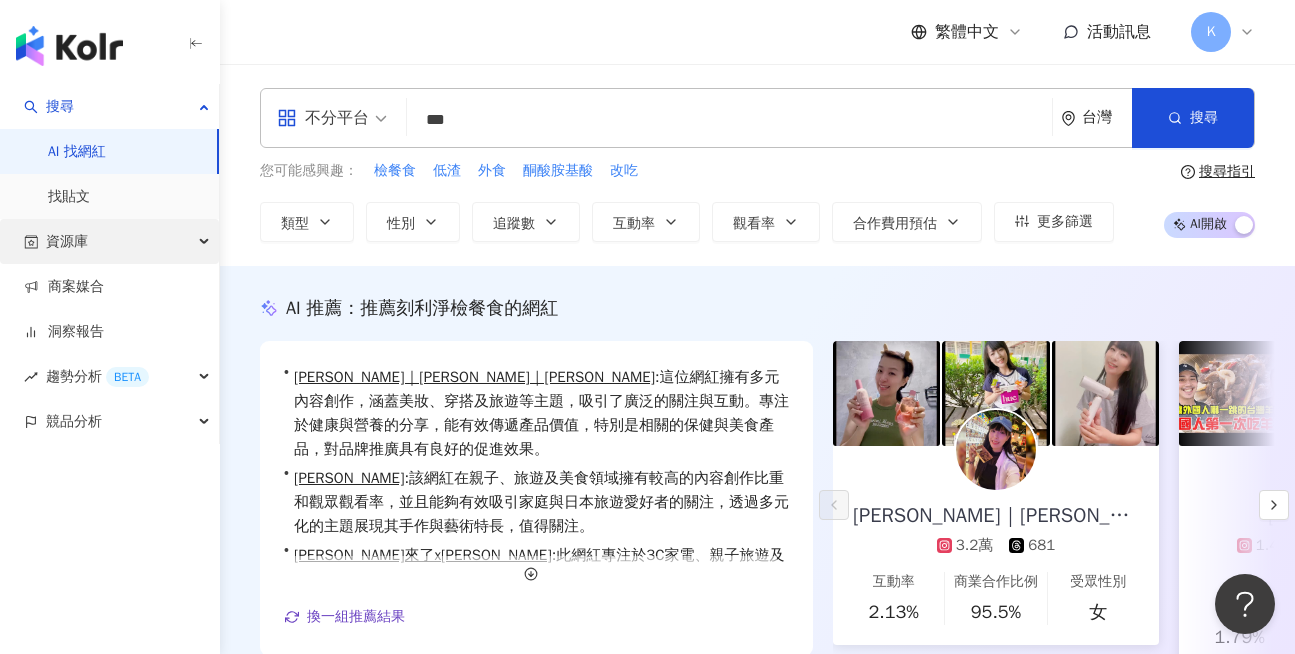 type on "***" 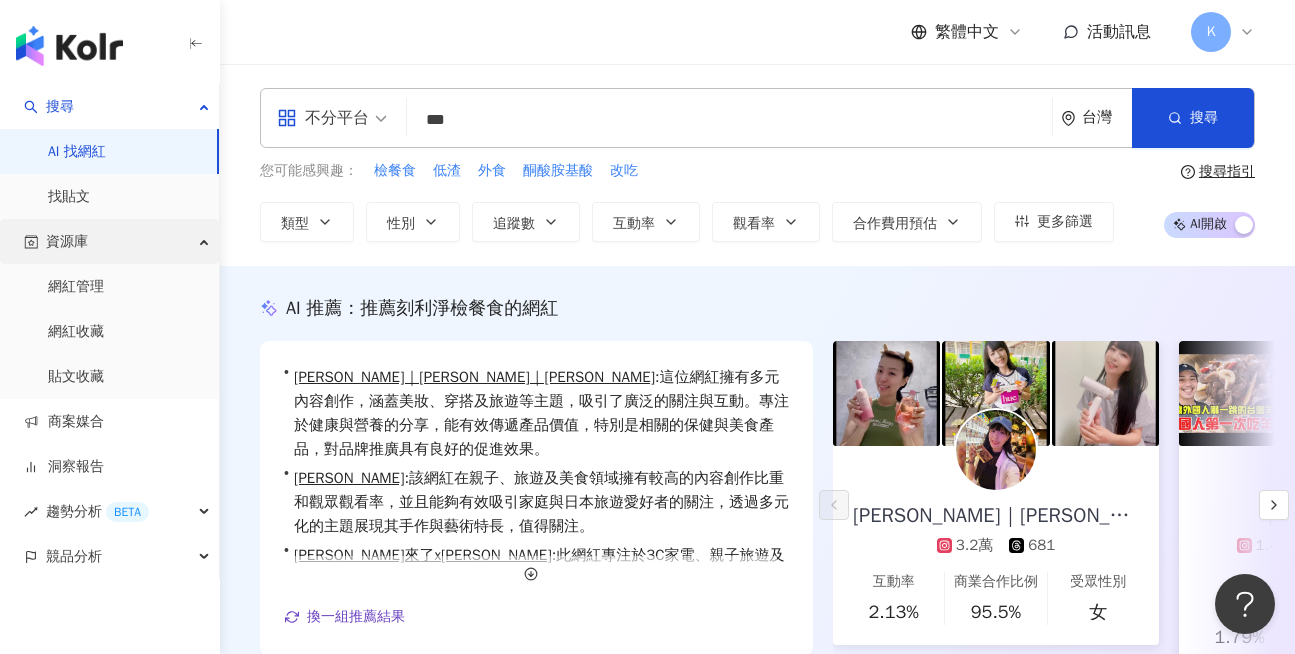 click on "資源庫" at bounding box center (109, 241) 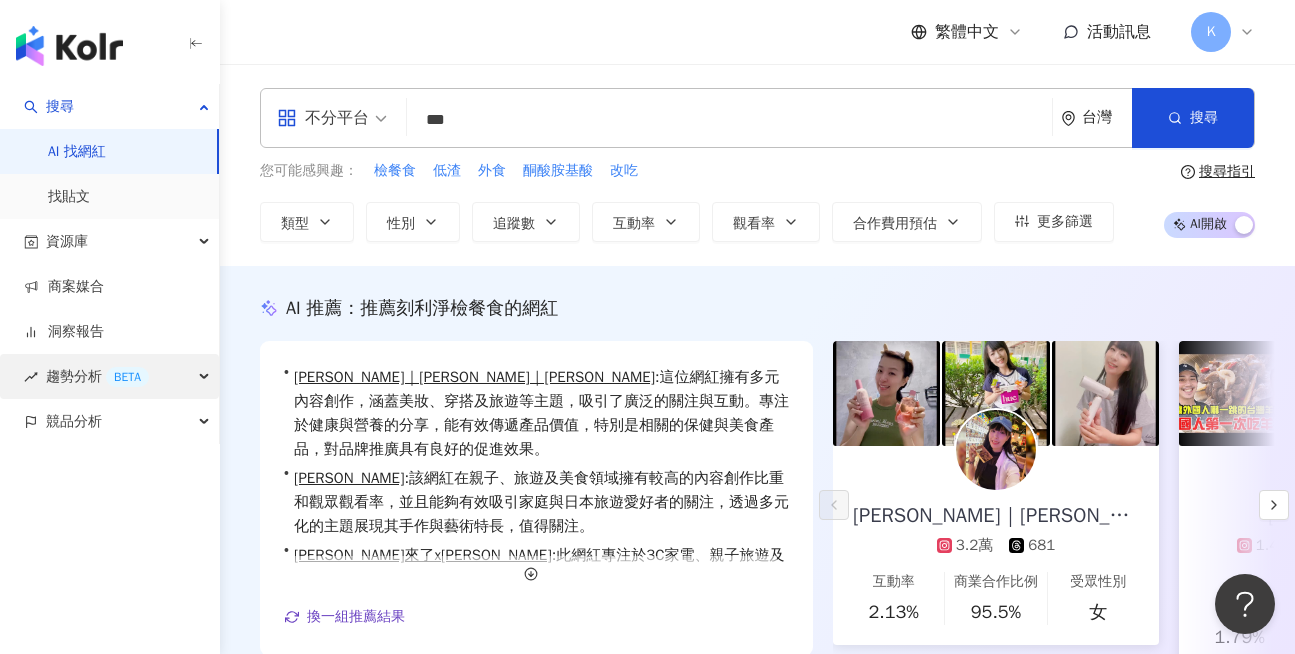 click on "趨勢分析 BETA" at bounding box center (109, 376) 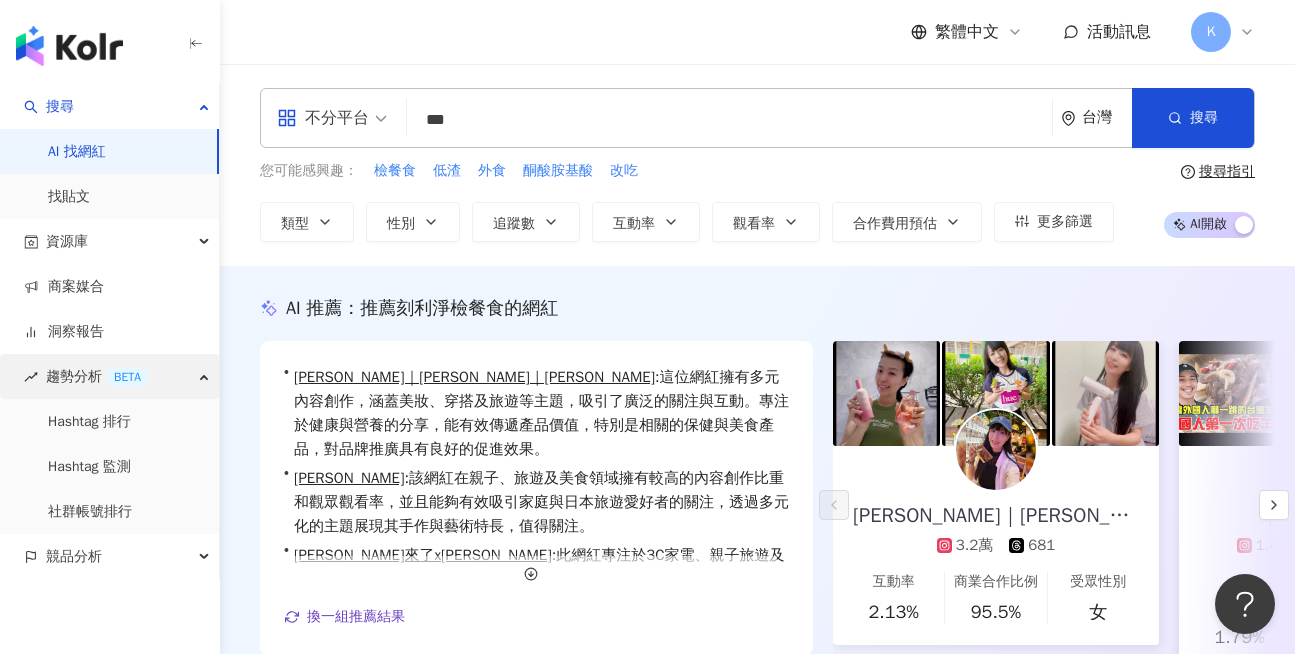 click on "趨勢分析 BETA" at bounding box center [109, 376] 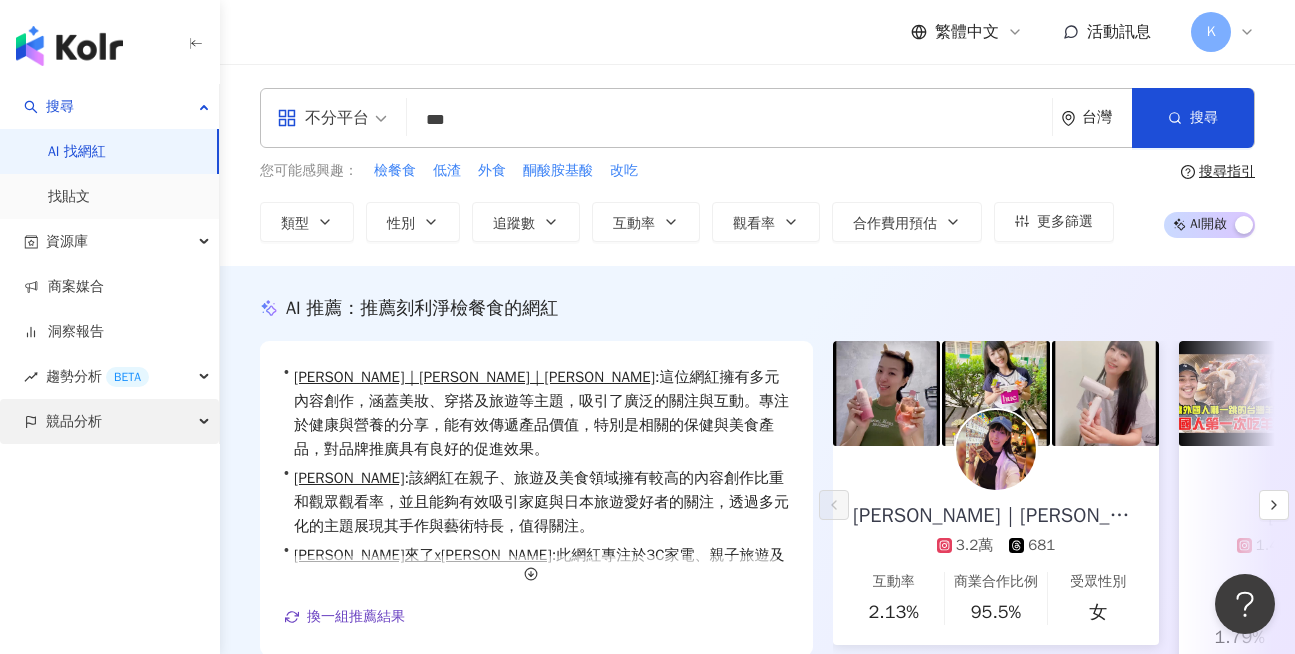 click on "競品分析" at bounding box center (109, 421) 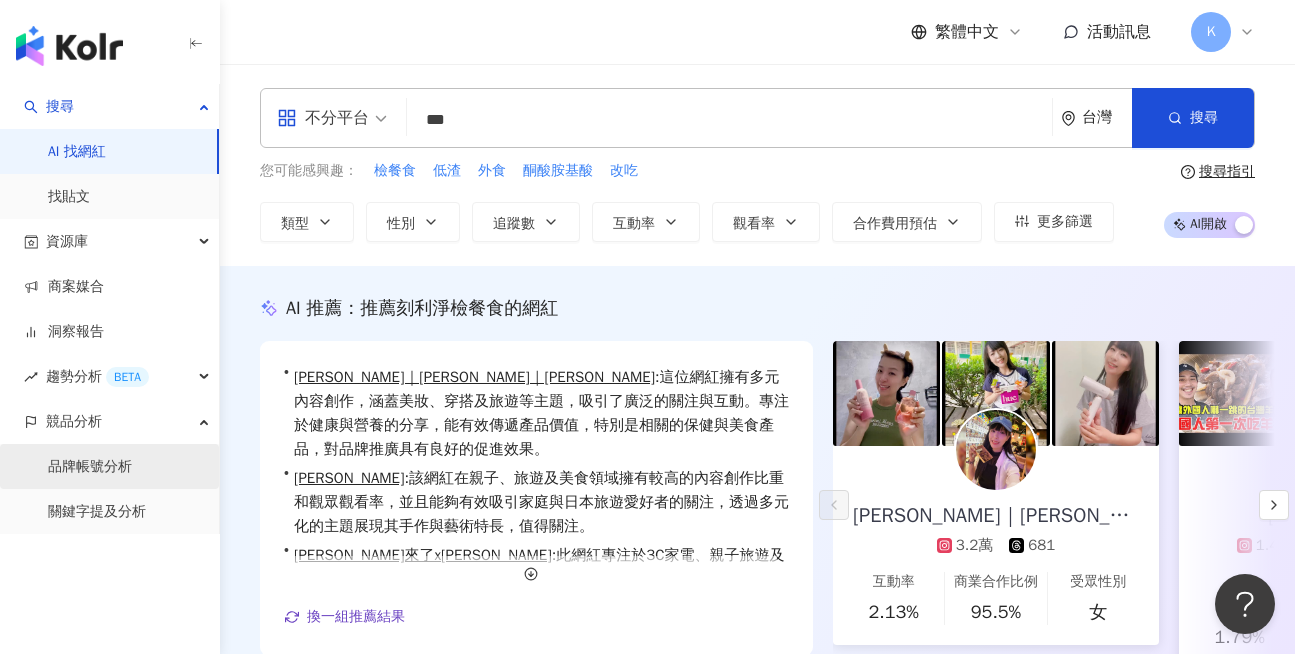 click on "品牌帳號分析" at bounding box center [90, 467] 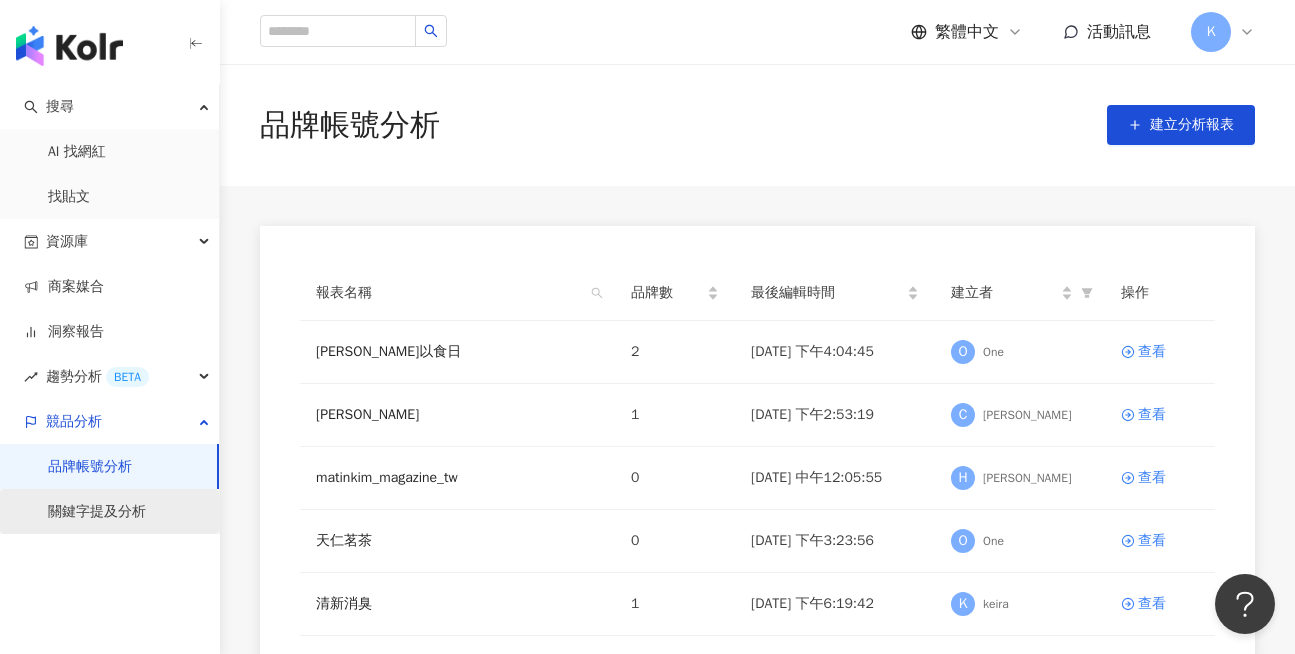 click on "關鍵字提及分析" at bounding box center (97, 512) 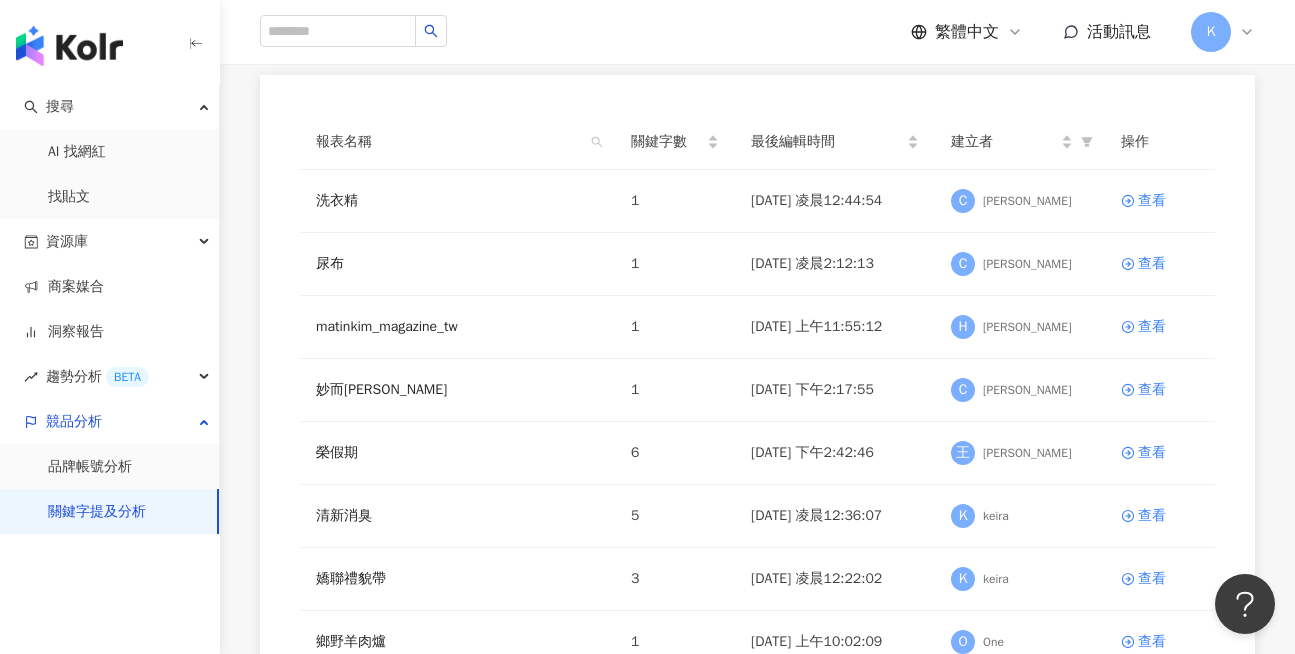 scroll, scrollTop: 0, scrollLeft: 0, axis: both 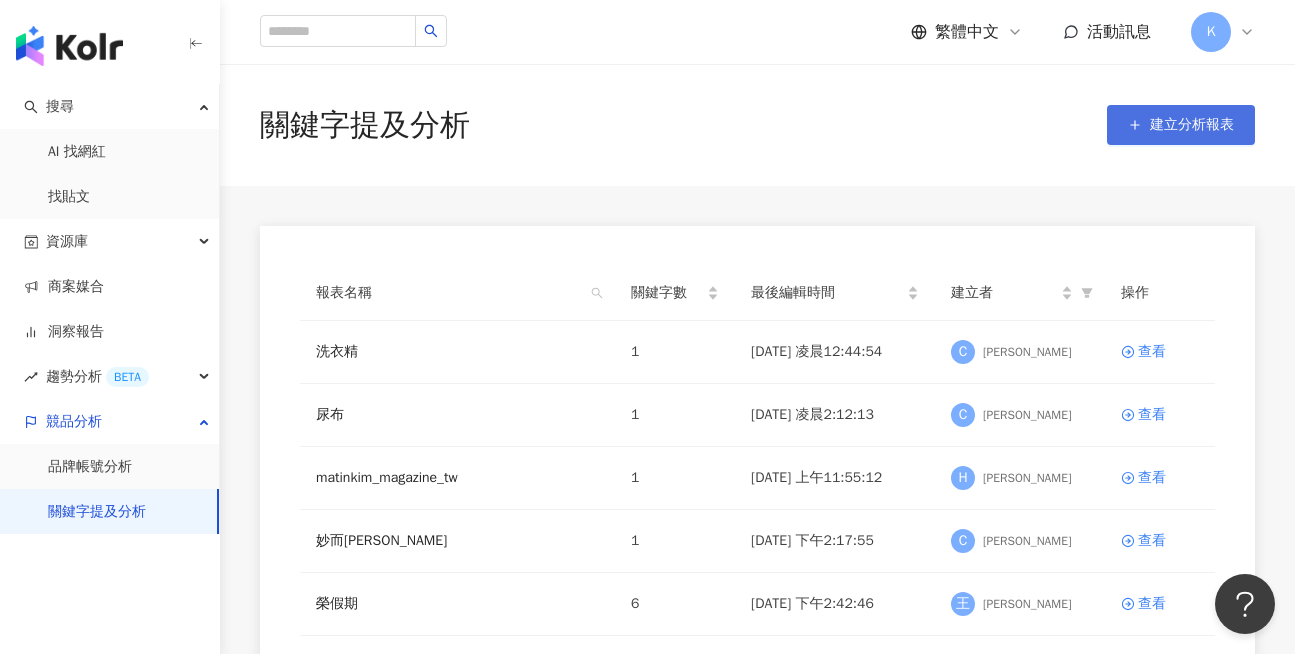 click on "建立分析報表" at bounding box center [1192, 125] 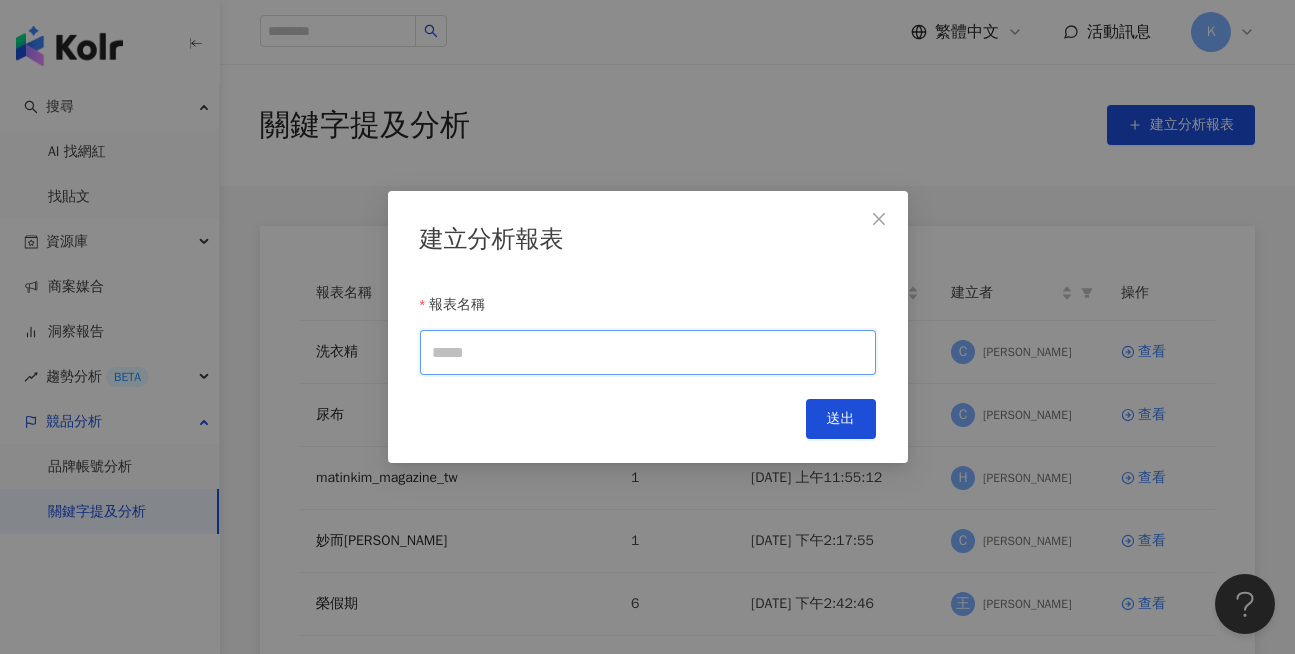 click on "報表名稱" at bounding box center [648, 352] 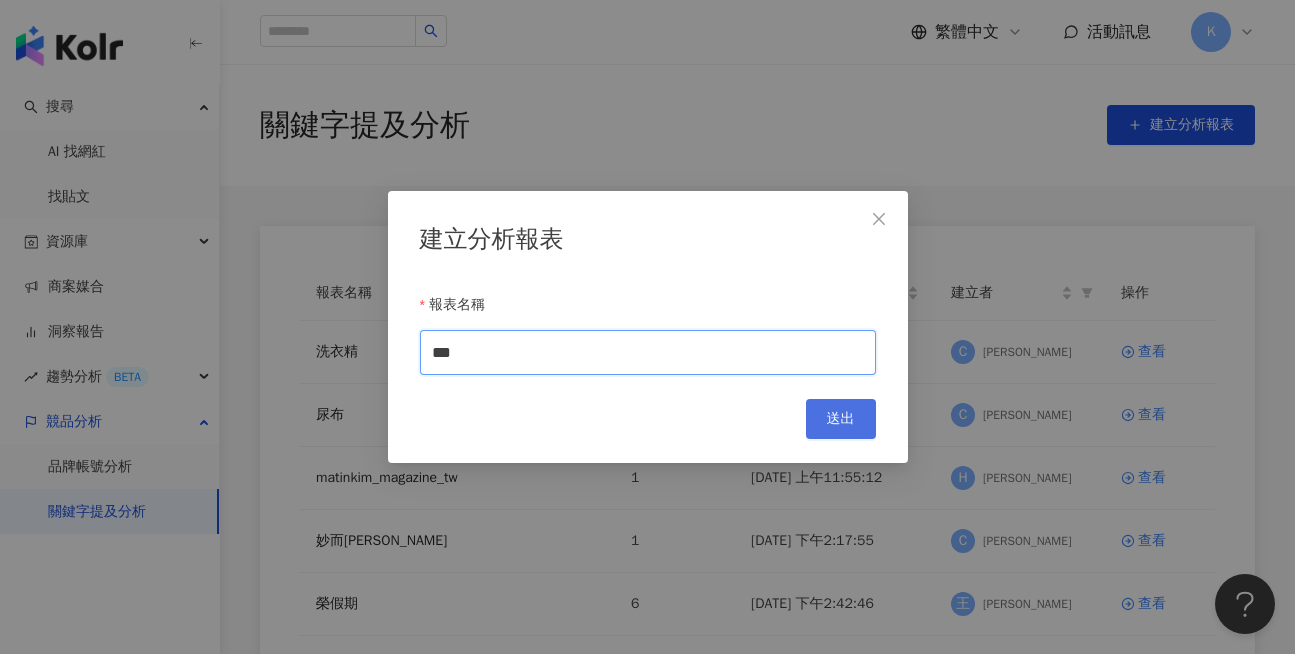 type on "***" 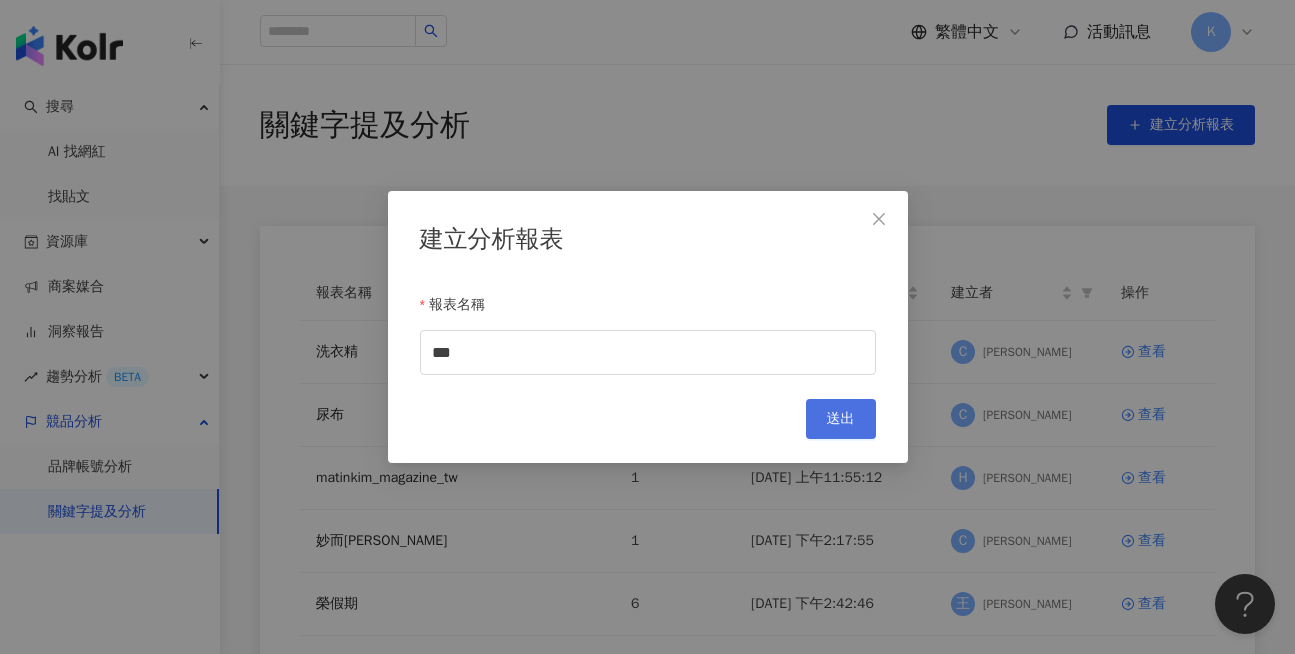 click on "送出" at bounding box center [841, 419] 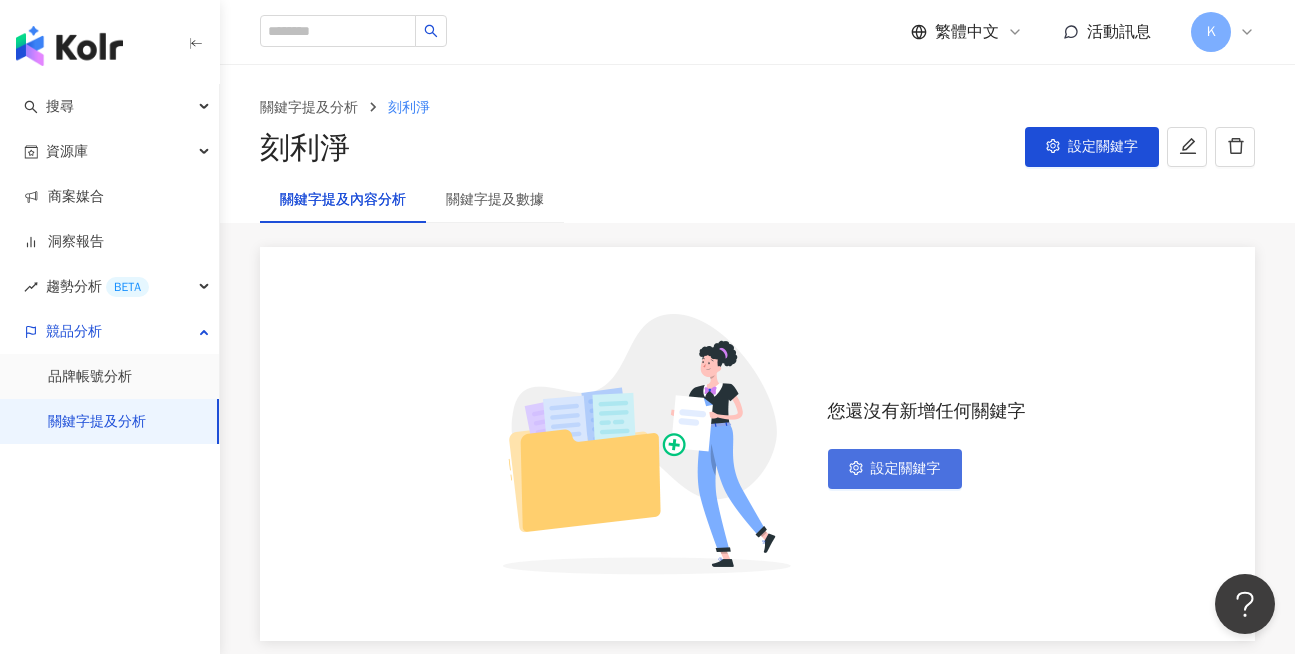 click on "設定關鍵字" at bounding box center [895, 469] 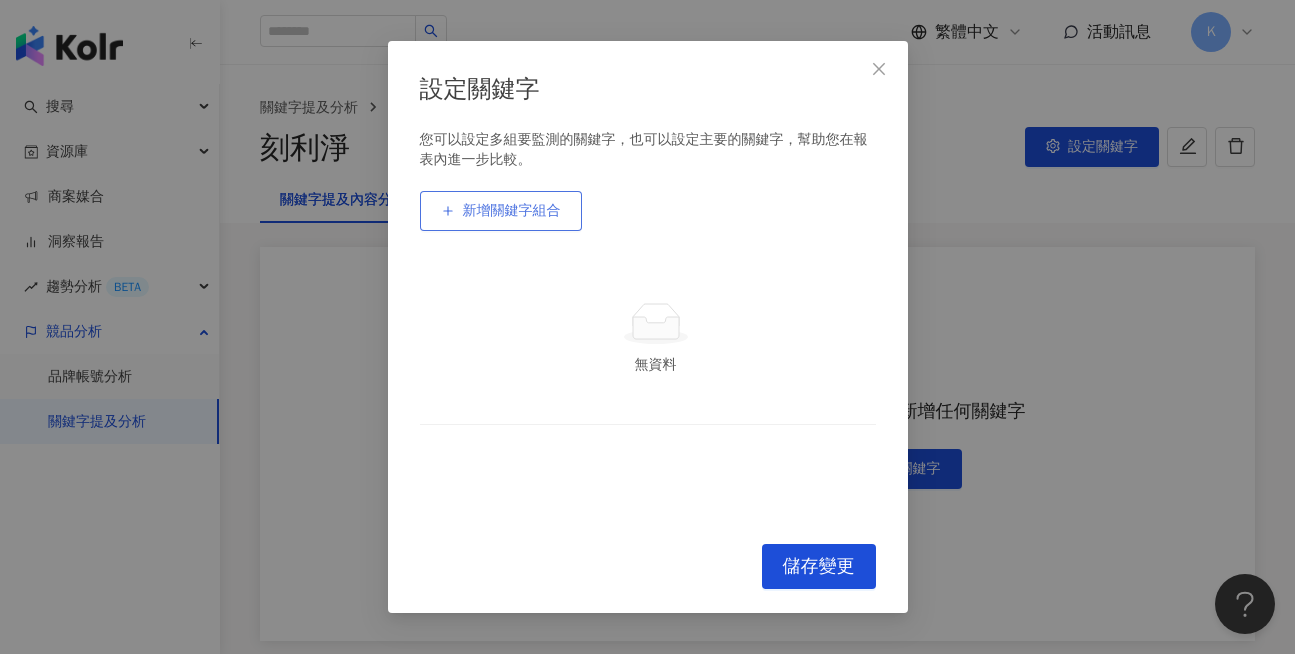 click on "新增關鍵字組合" at bounding box center [512, 211] 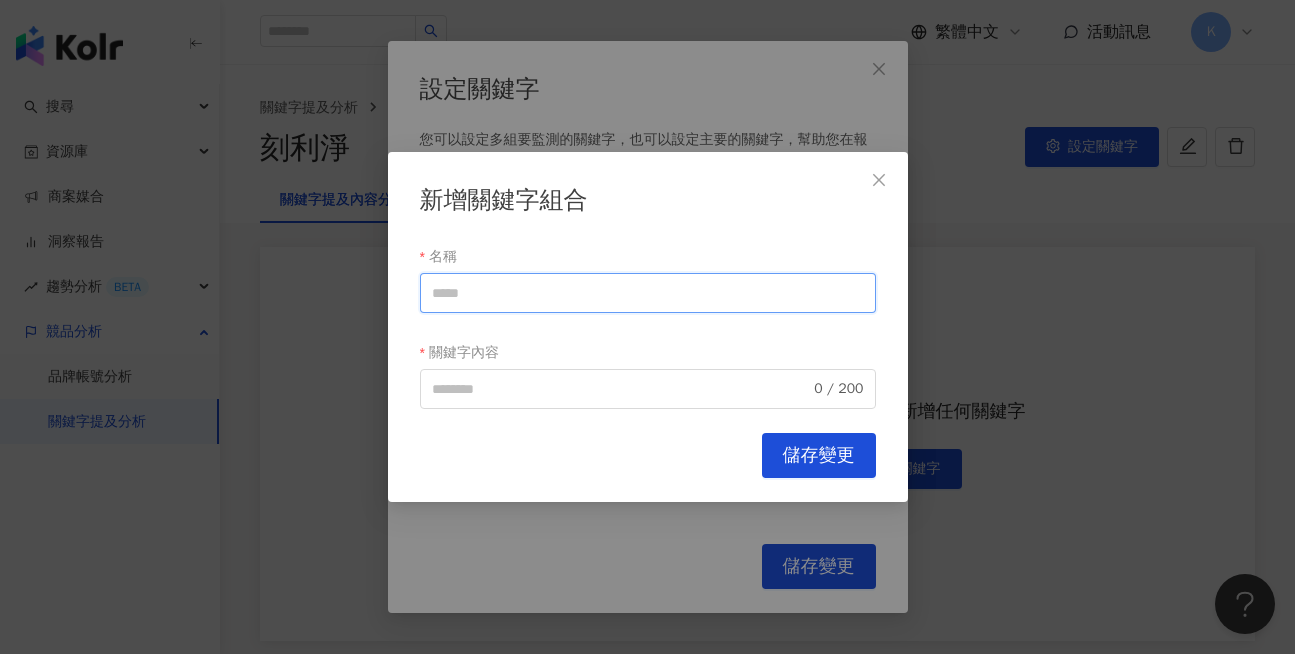 click on "名稱" at bounding box center (648, 293) 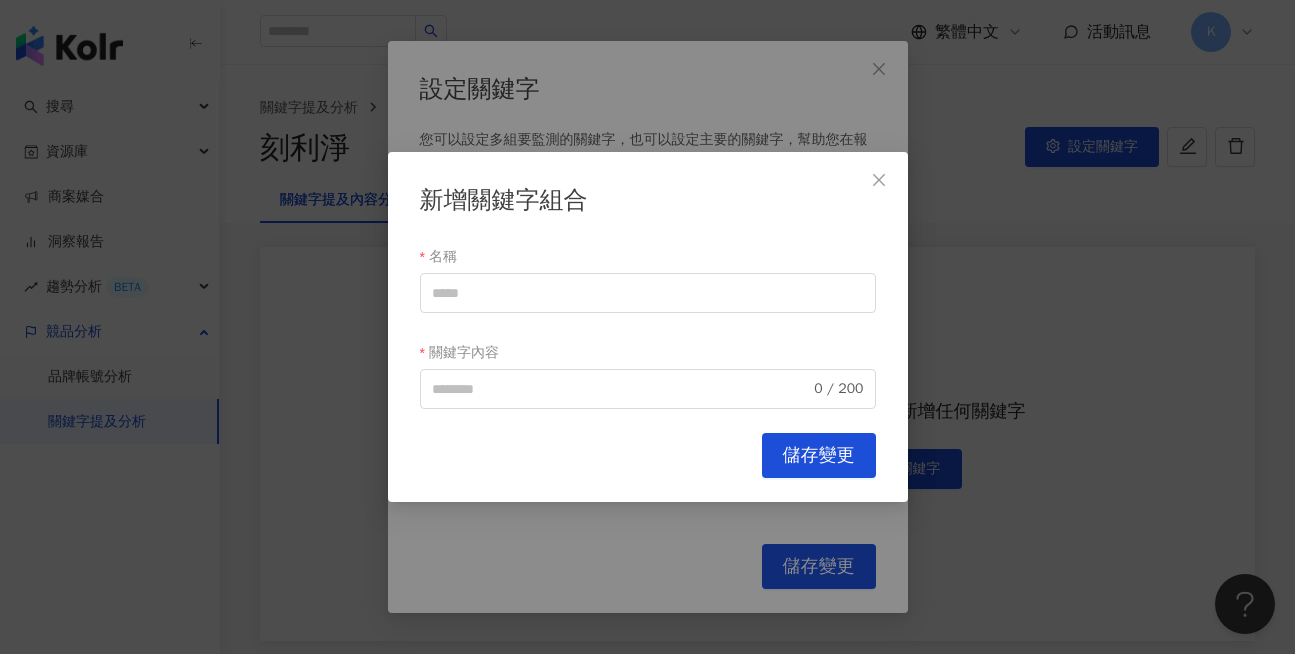 click on "Cancel 儲存變更" at bounding box center (648, 455) 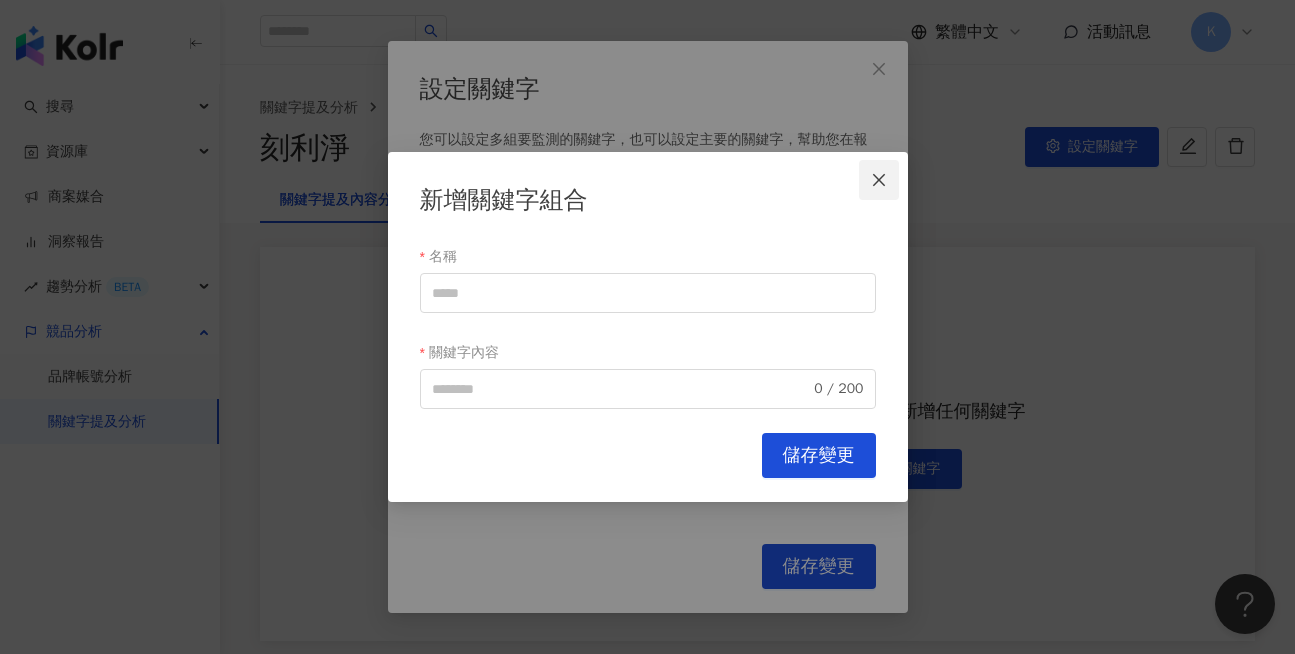 click 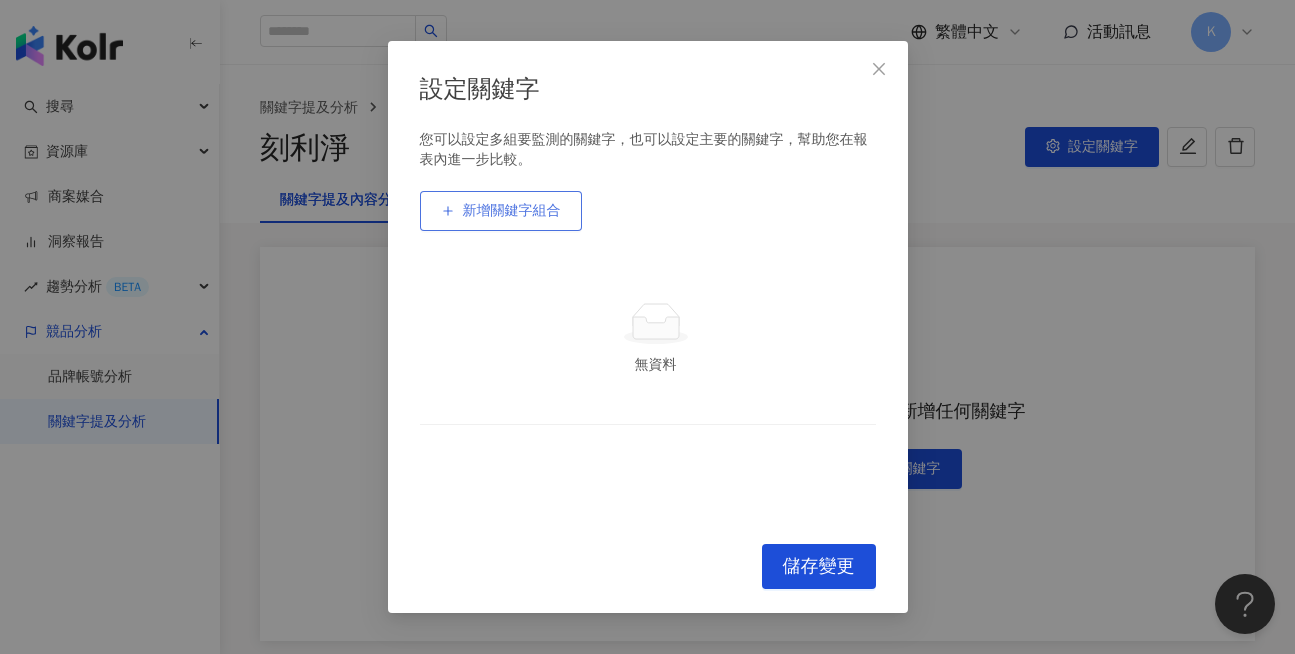 click on "新增關鍵字組合" at bounding box center (512, 211) 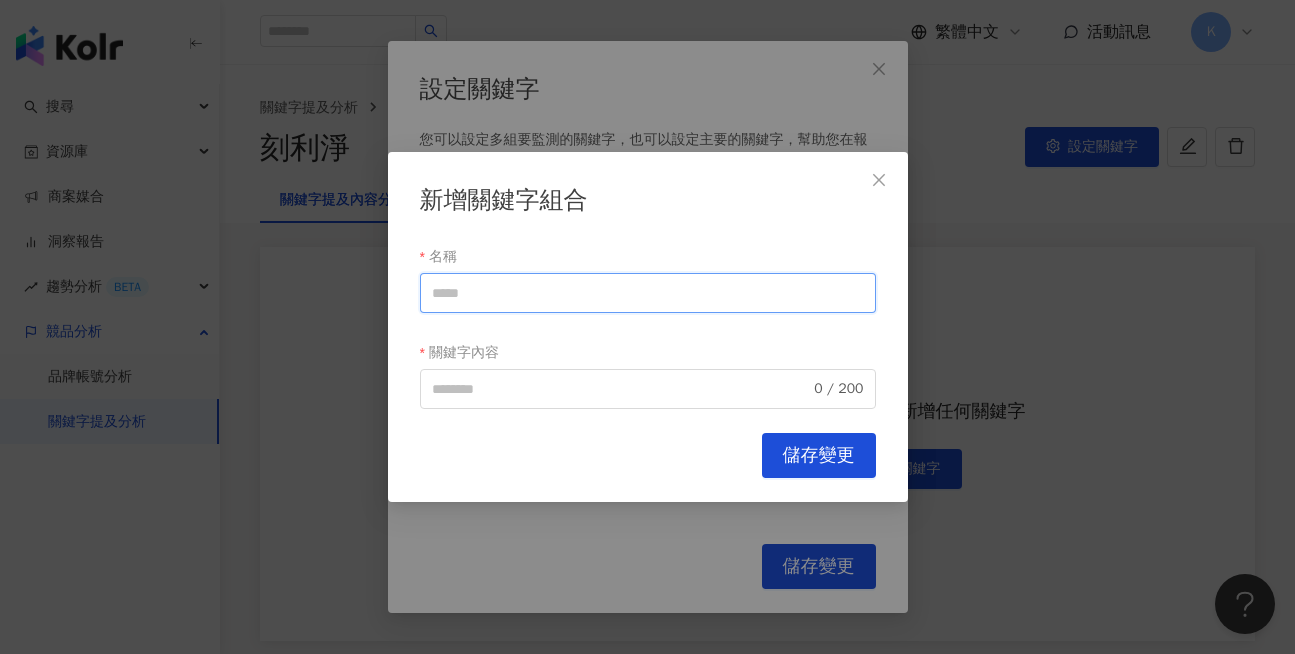 click on "名稱" at bounding box center [648, 293] 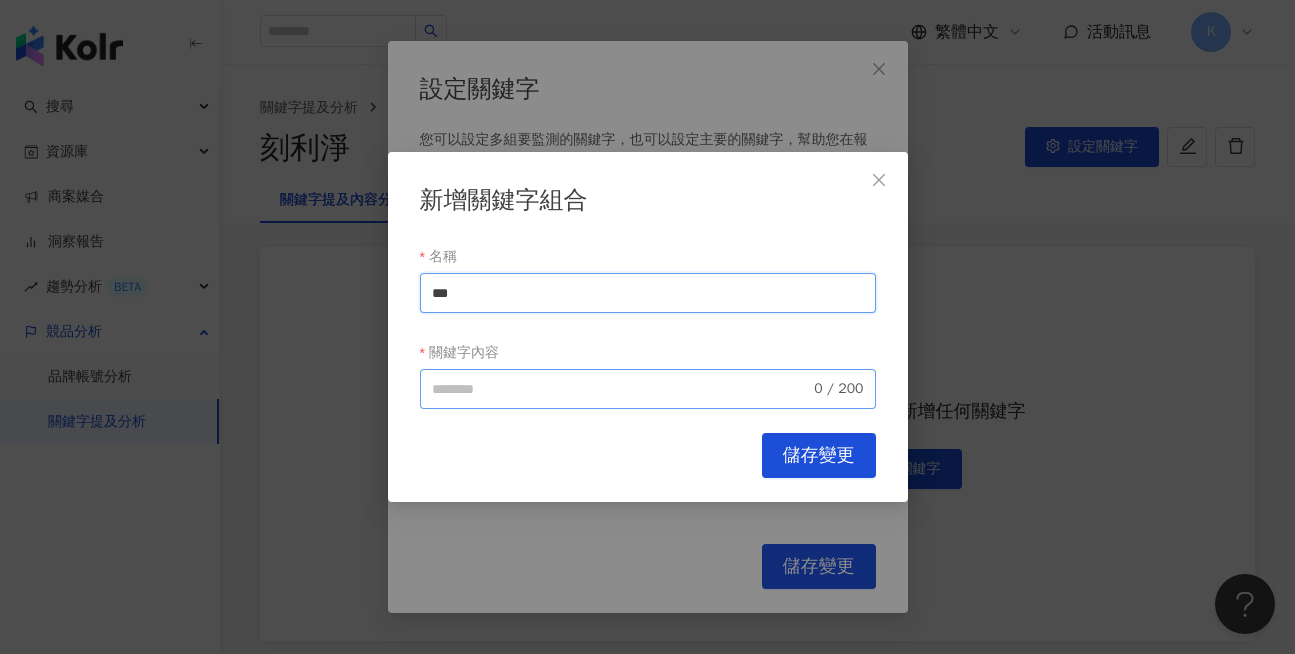 type on "***" 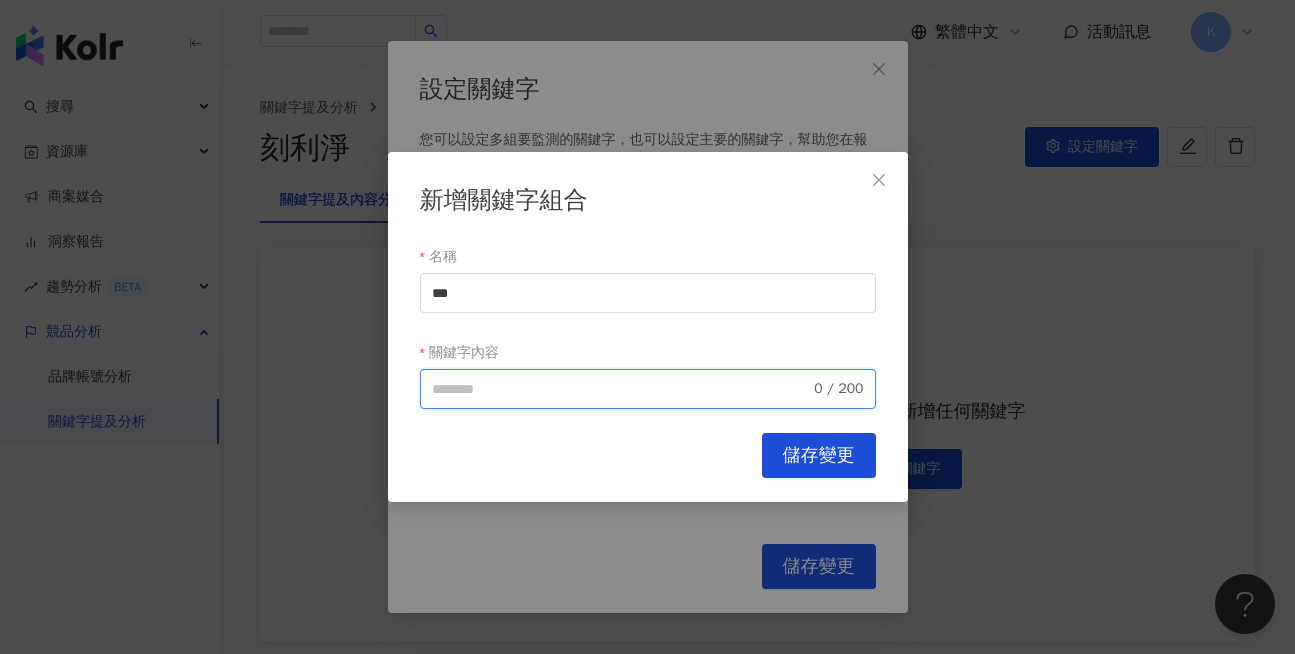 click on "關鍵字內容" at bounding box center (621, 389) 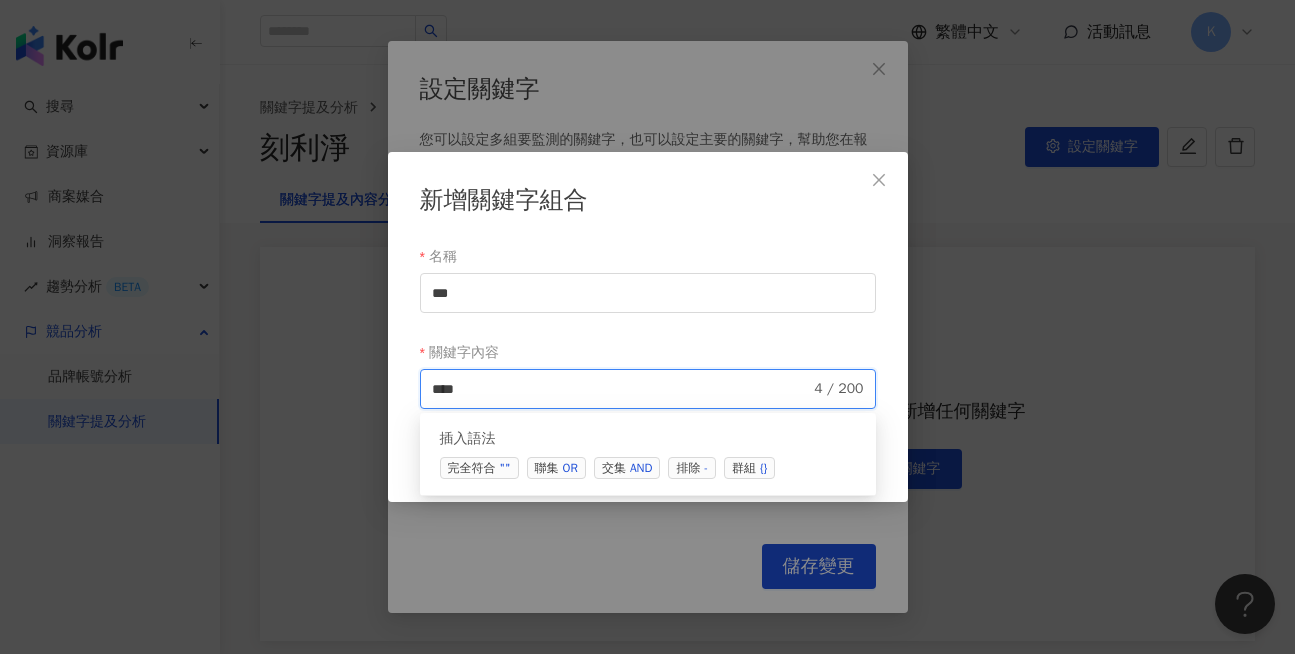 click on "插入語法 完全符合 "" 聯集 OR 交集 AND 排除 - 群組 {}" at bounding box center (648, 454) 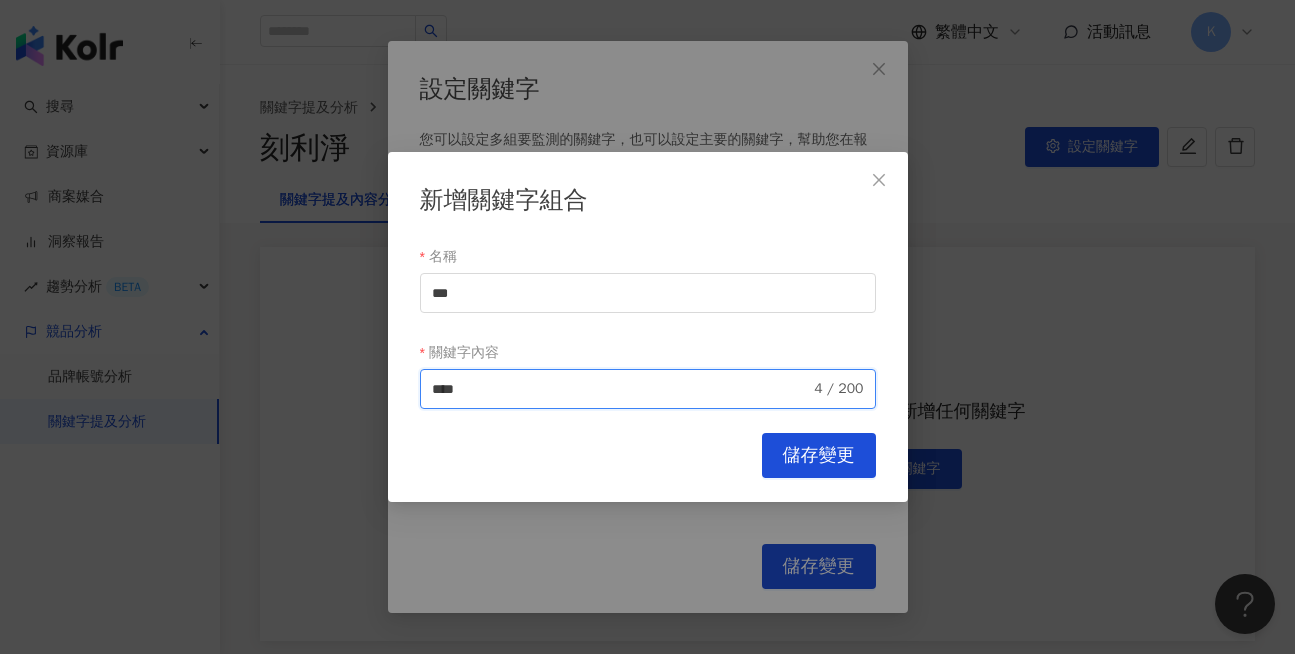 click on "**** 4 / 200" at bounding box center [648, 389] 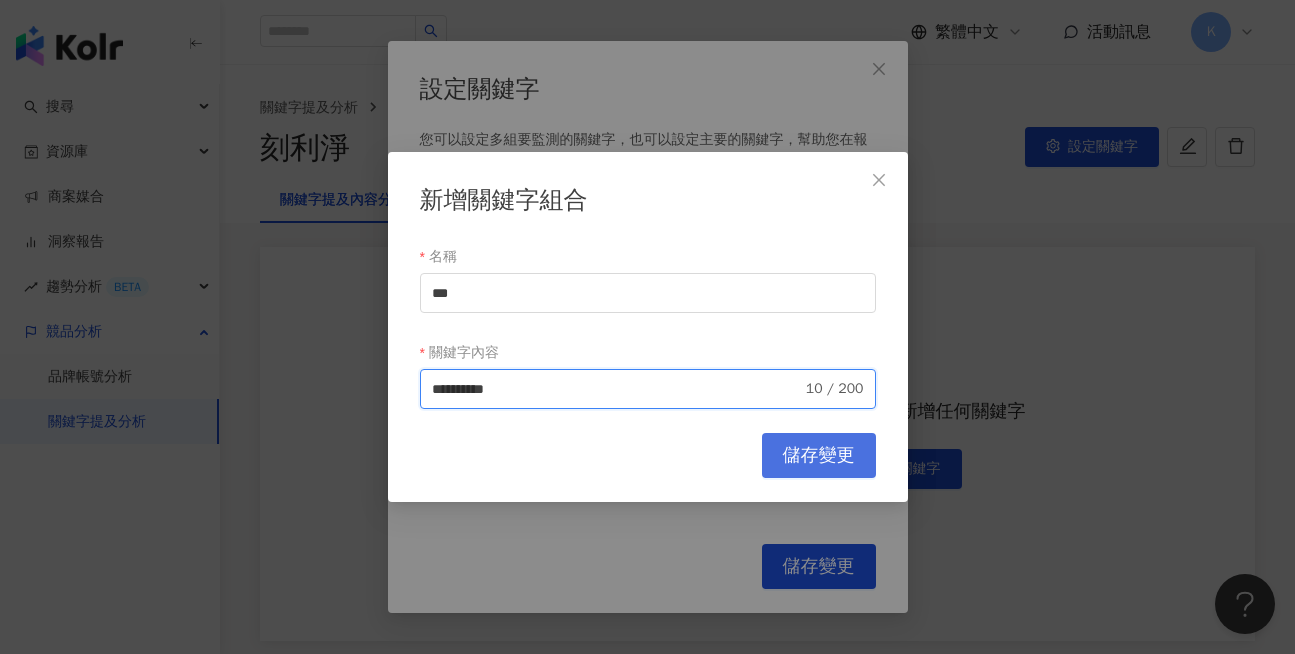 type on "**********" 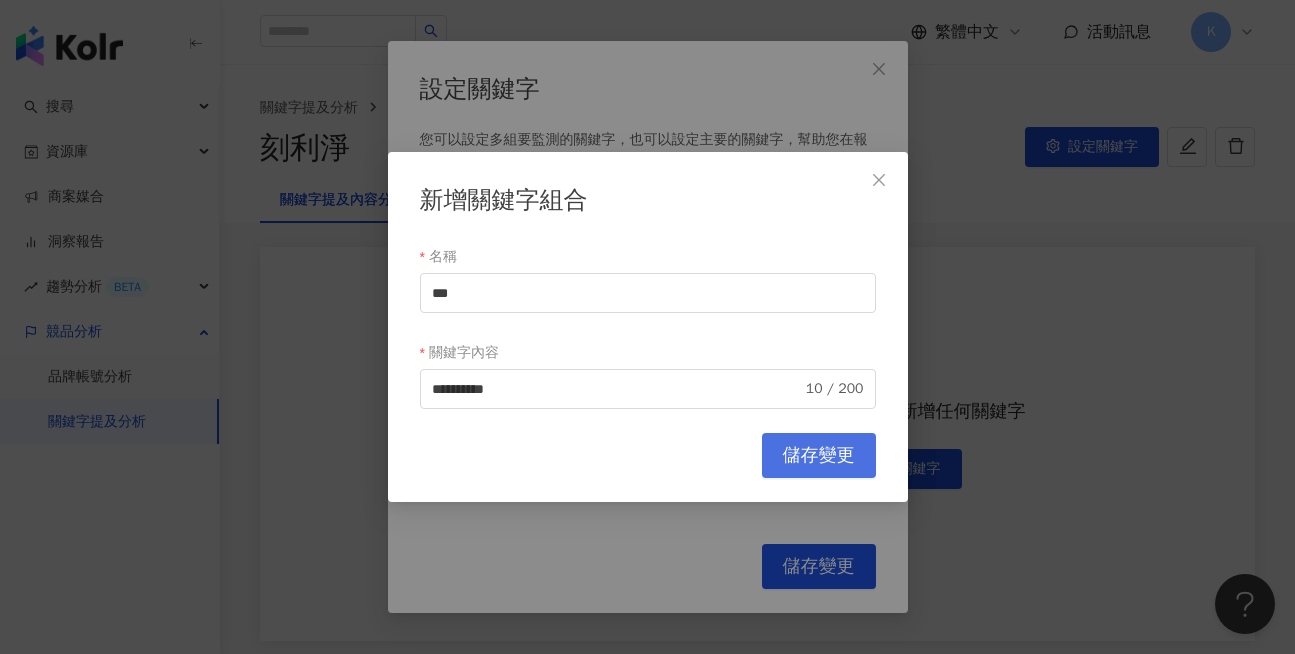 click on "儲存變更" at bounding box center [819, 456] 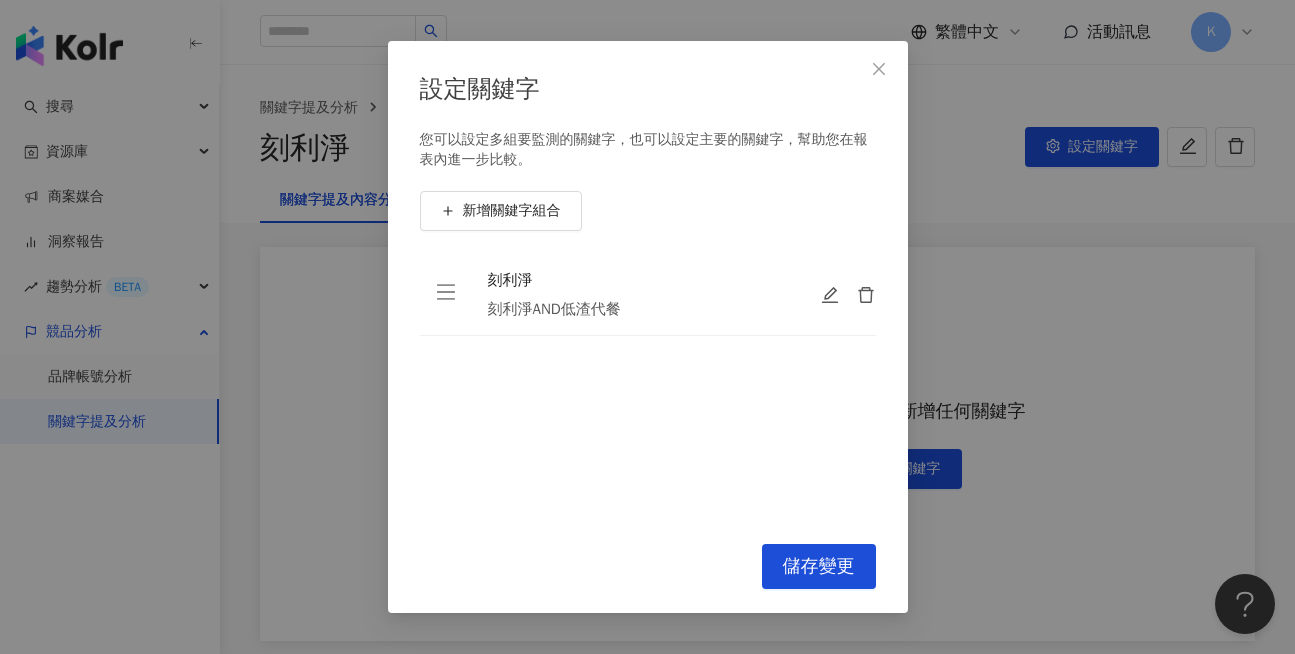 click on "刻利淨 刻利淨AND低渣代餐
To pick up a draggable item, press the space bar.
While dragging, use the arrow keys to move the item.
Press space again to drop the item in its new position, or press escape to cancel." at bounding box center [648, 386] 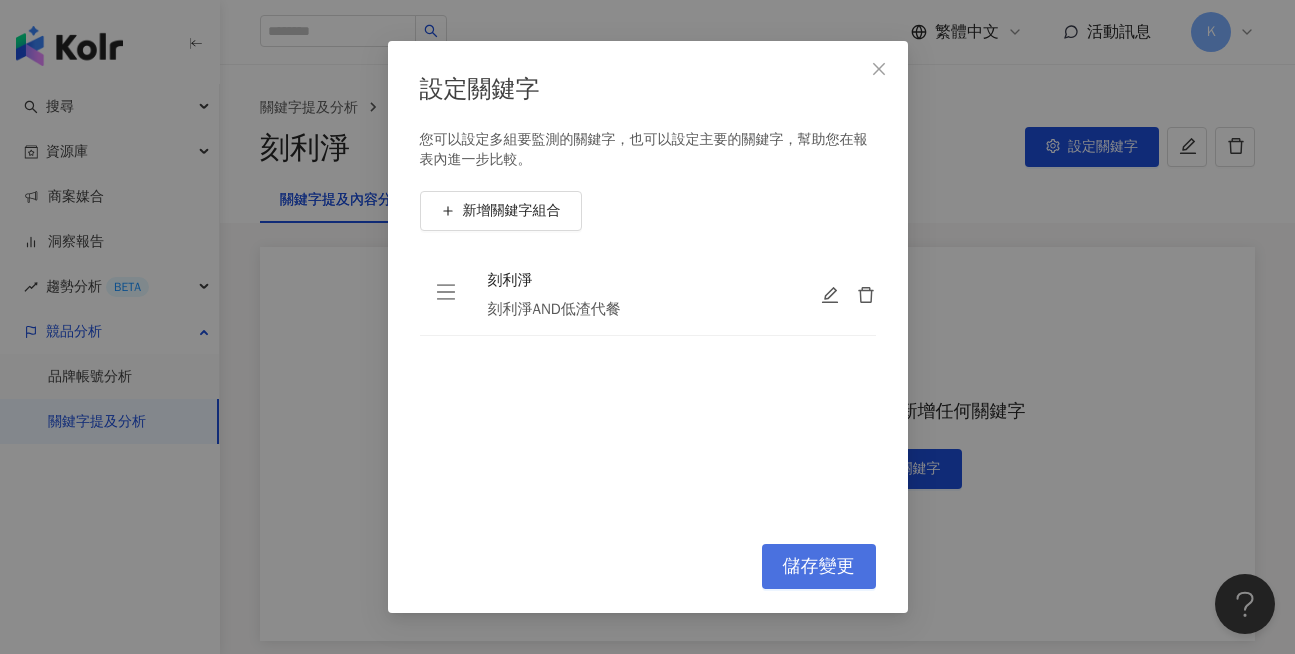 click on "儲存變更" at bounding box center (819, 567) 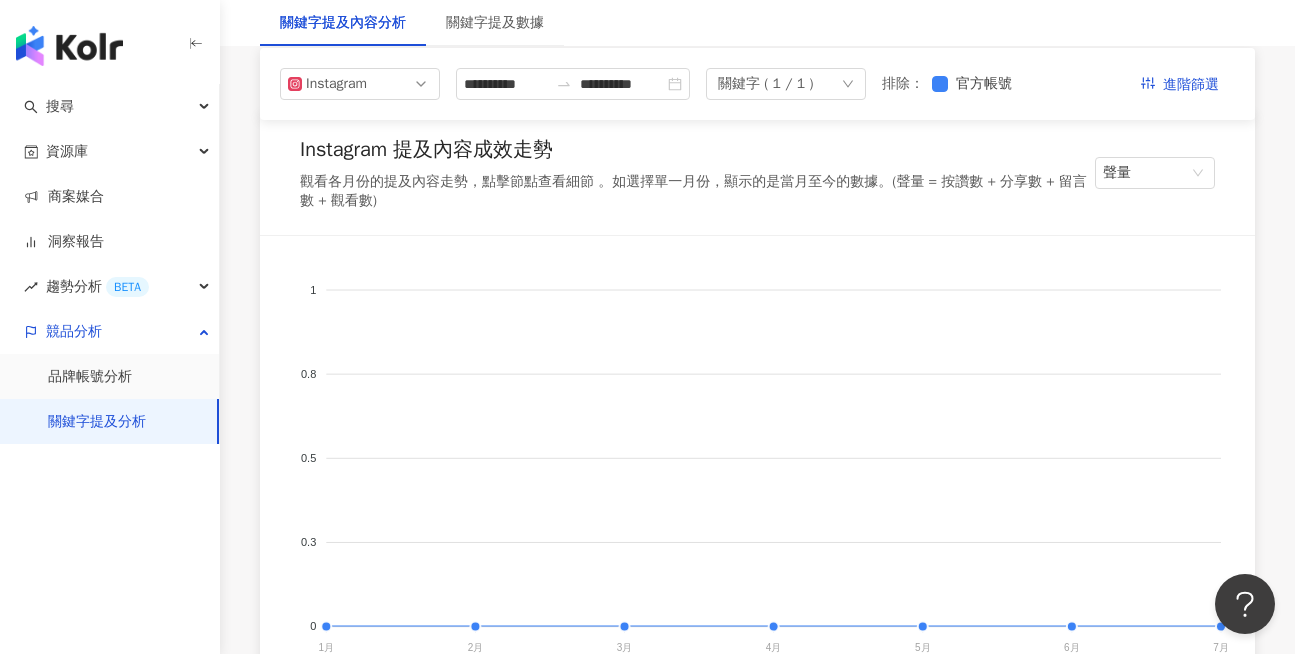 scroll, scrollTop: 100, scrollLeft: 0, axis: vertical 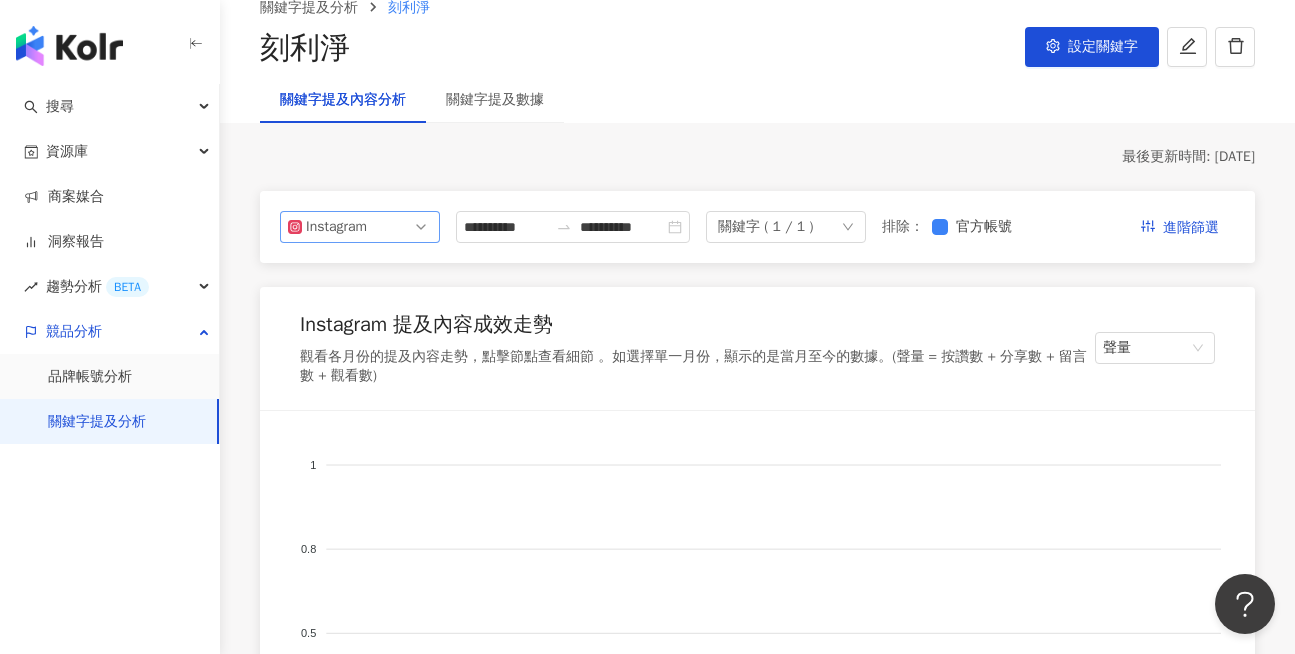 click on "Instagram" at bounding box center (360, 227) 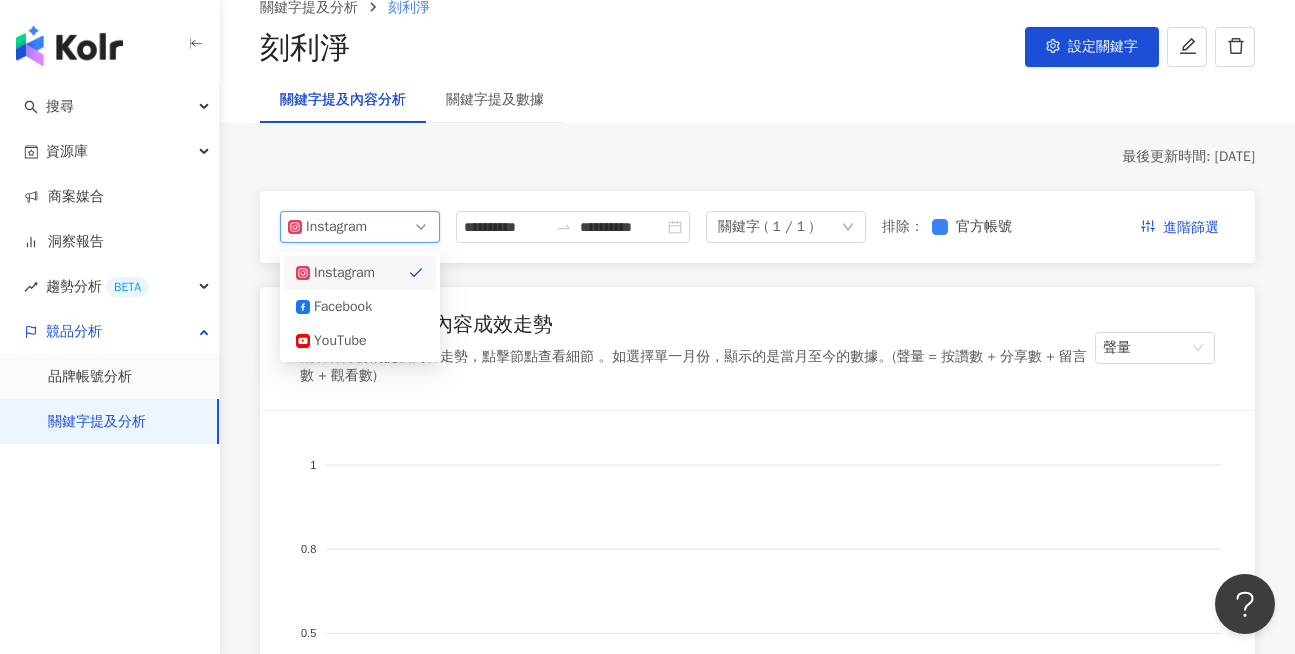 click on "Instagram" at bounding box center (360, 227) 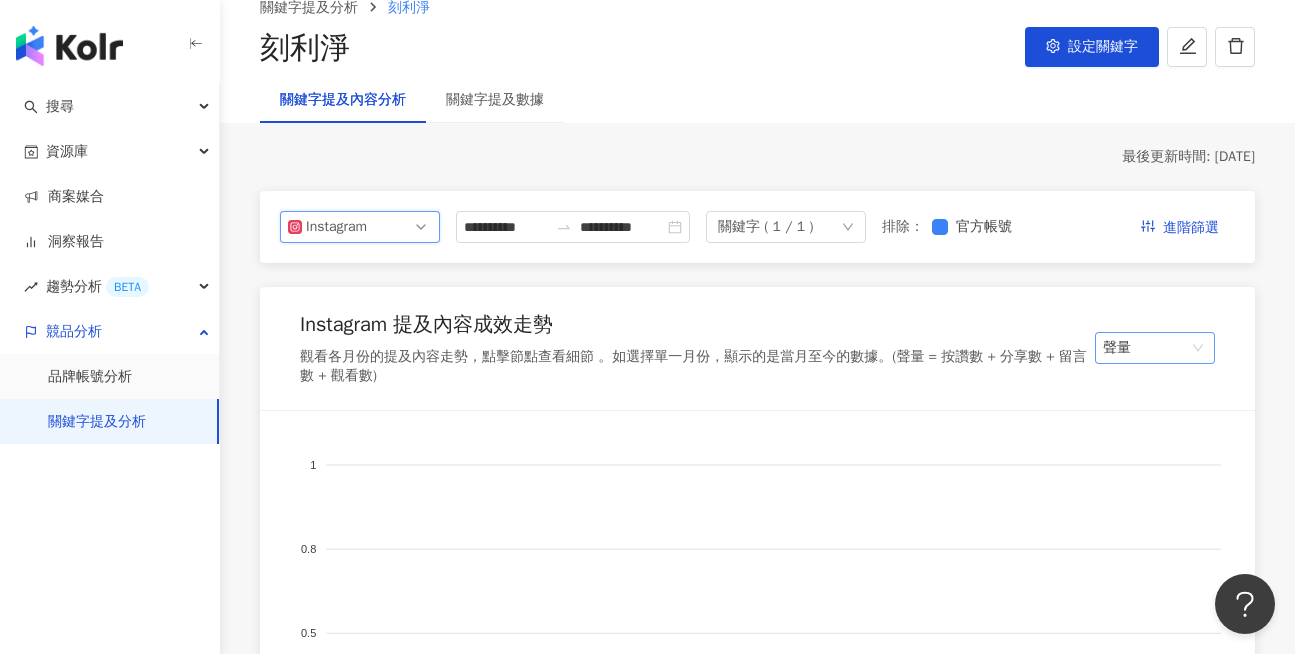 click on "聲量" at bounding box center (1155, 348) 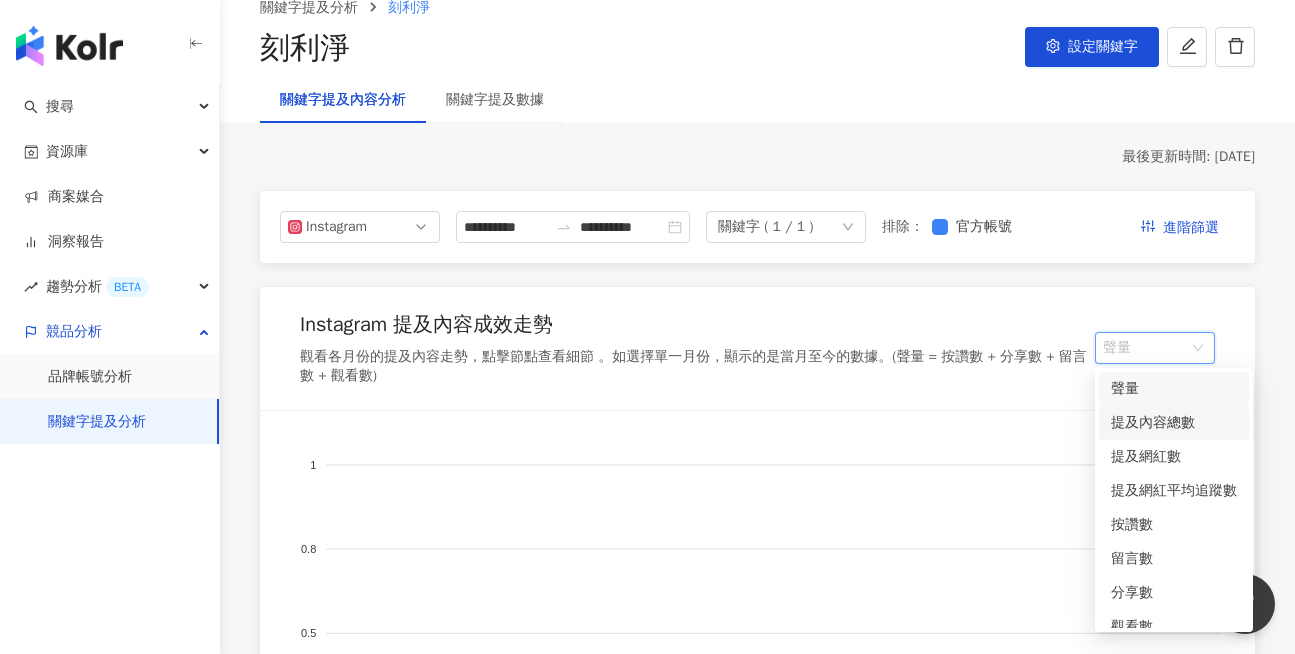 click on "提及內容總數" at bounding box center [1174, 423] 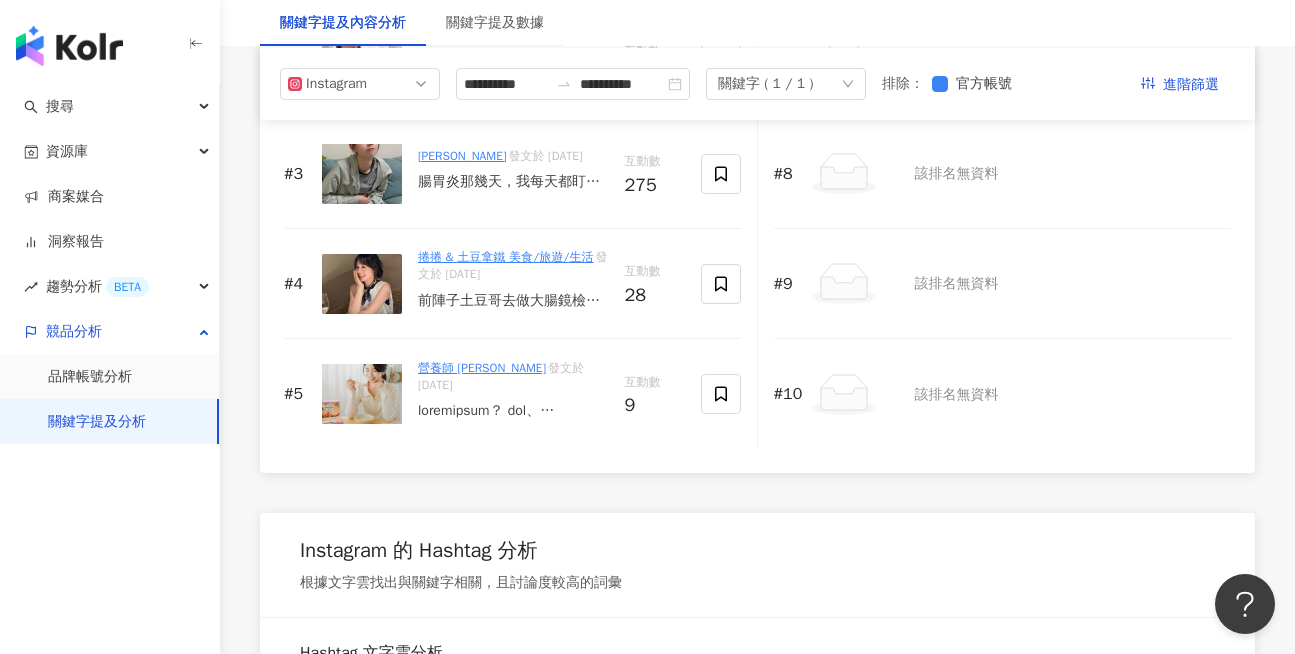 scroll, scrollTop: 3000, scrollLeft: 0, axis: vertical 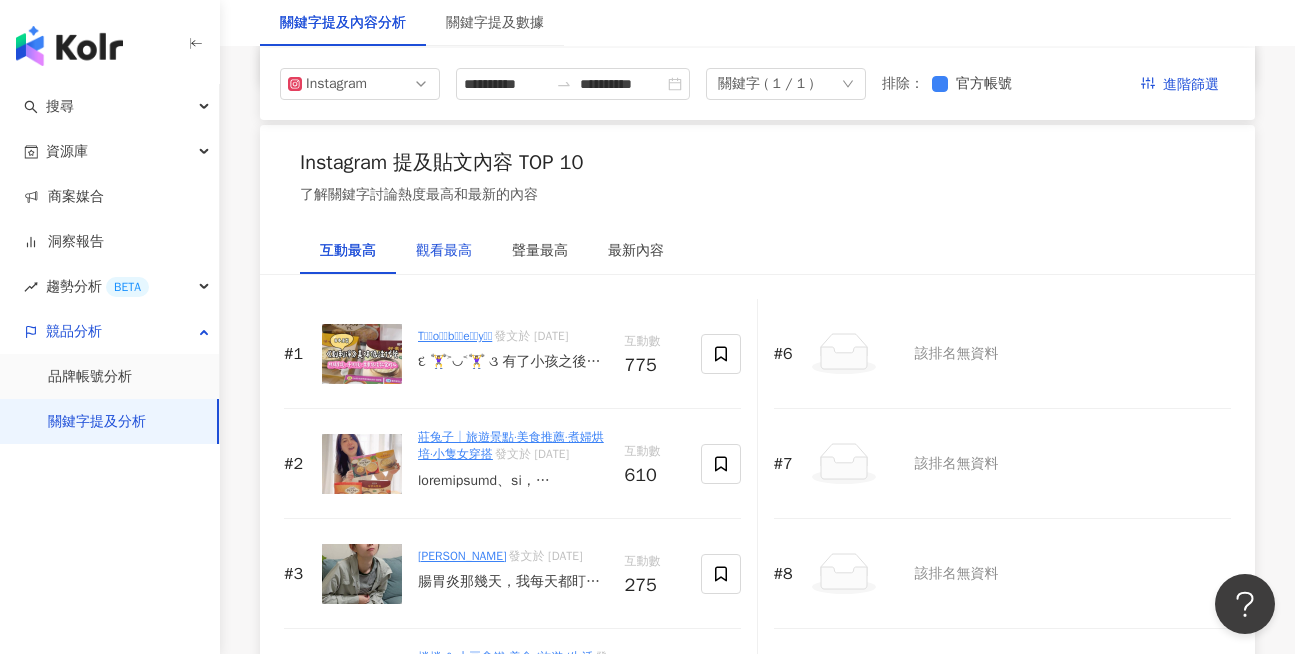 click on "觀看最高" at bounding box center [444, 251] 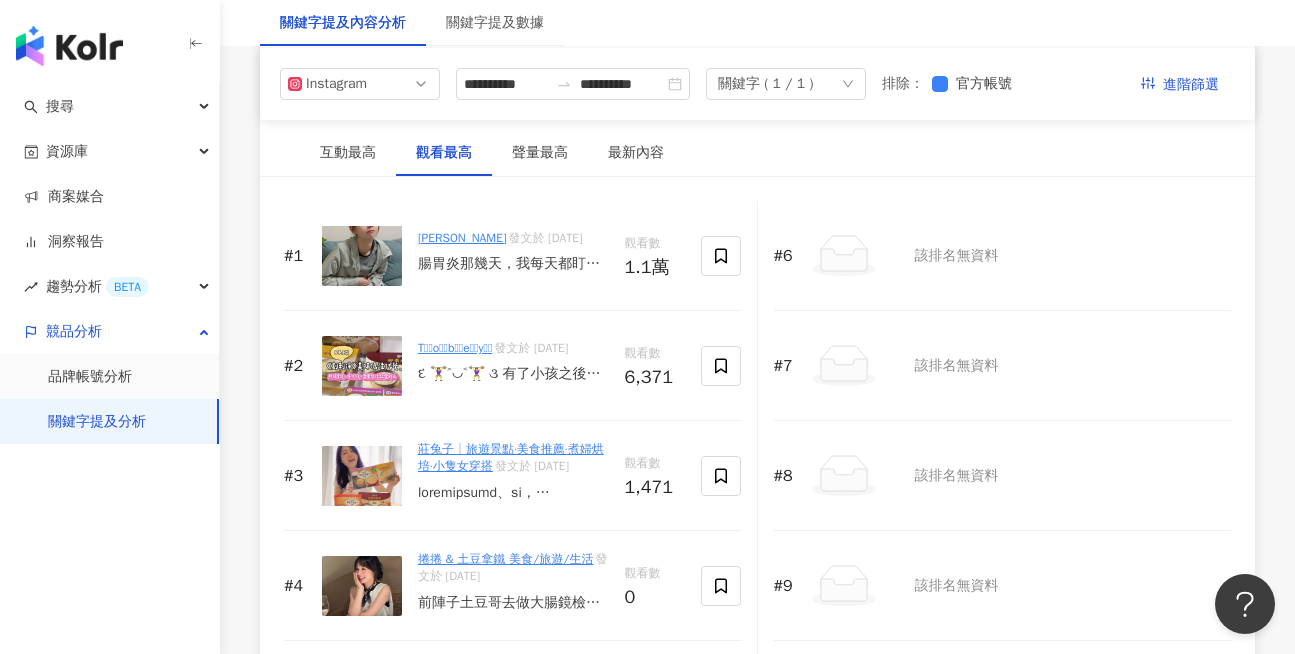 scroll, scrollTop: 2900, scrollLeft: 0, axis: vertical 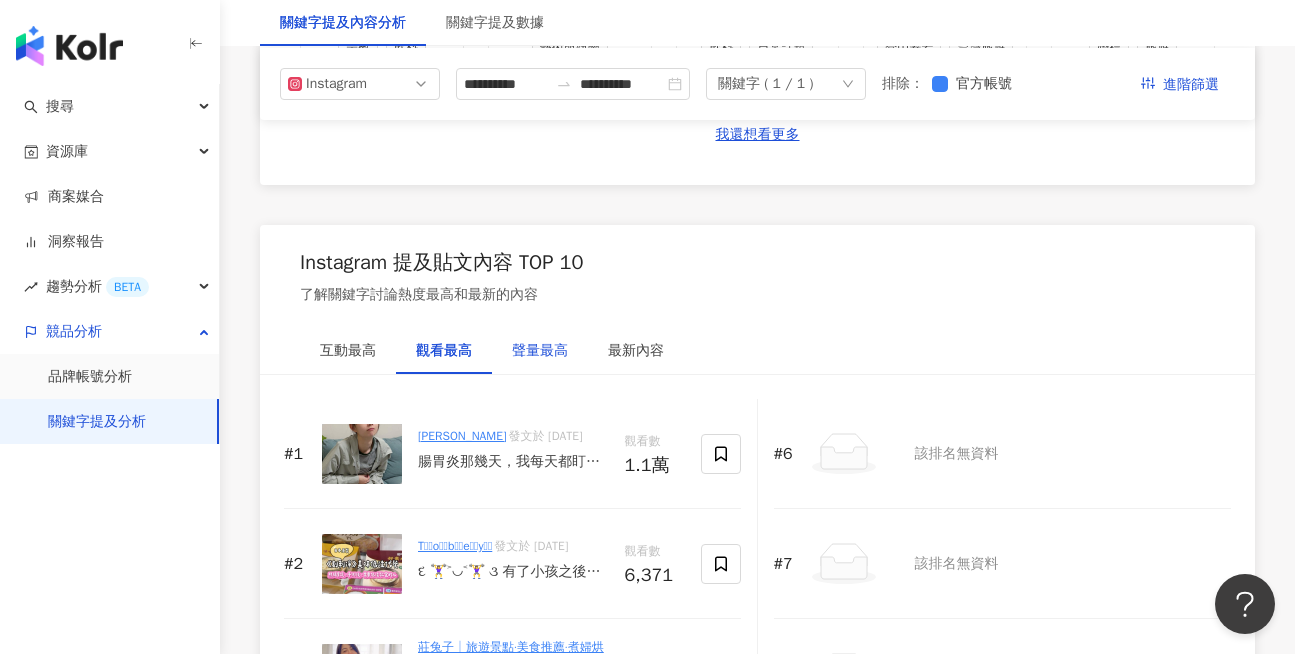 click on "聲量最高" at bounding box center [540, 351] 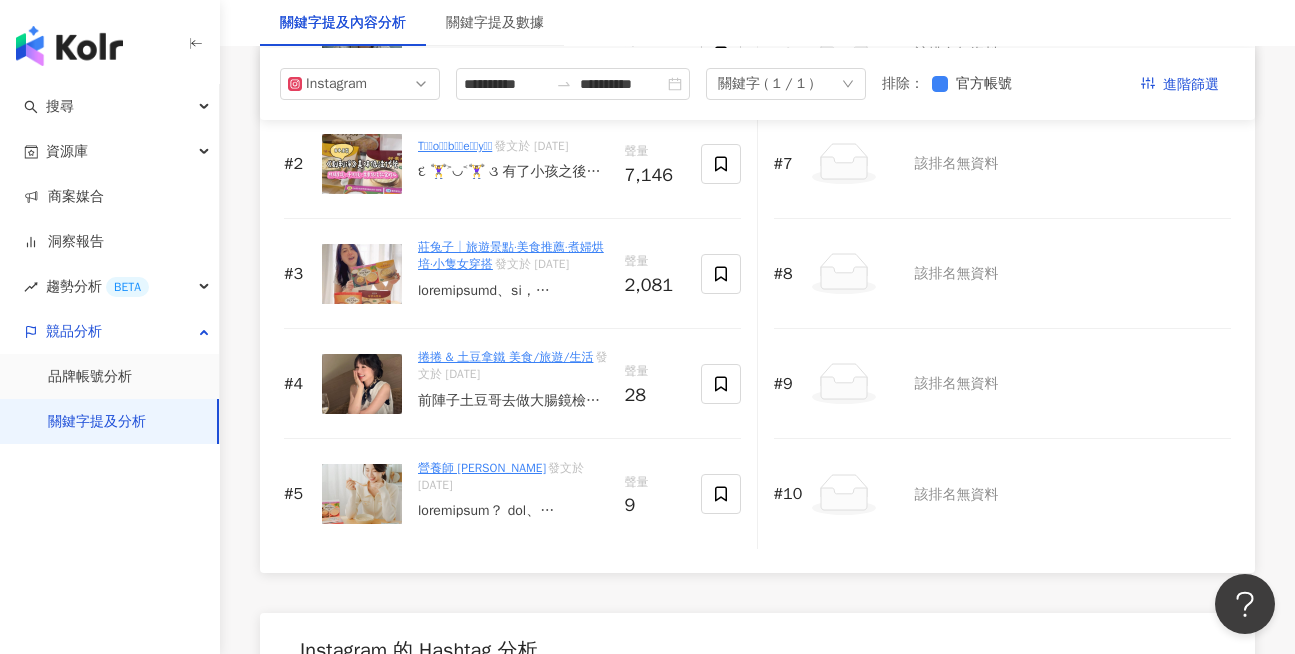 scroll, scrollTop: 3000, scrollLeft: 0, axis: vertical 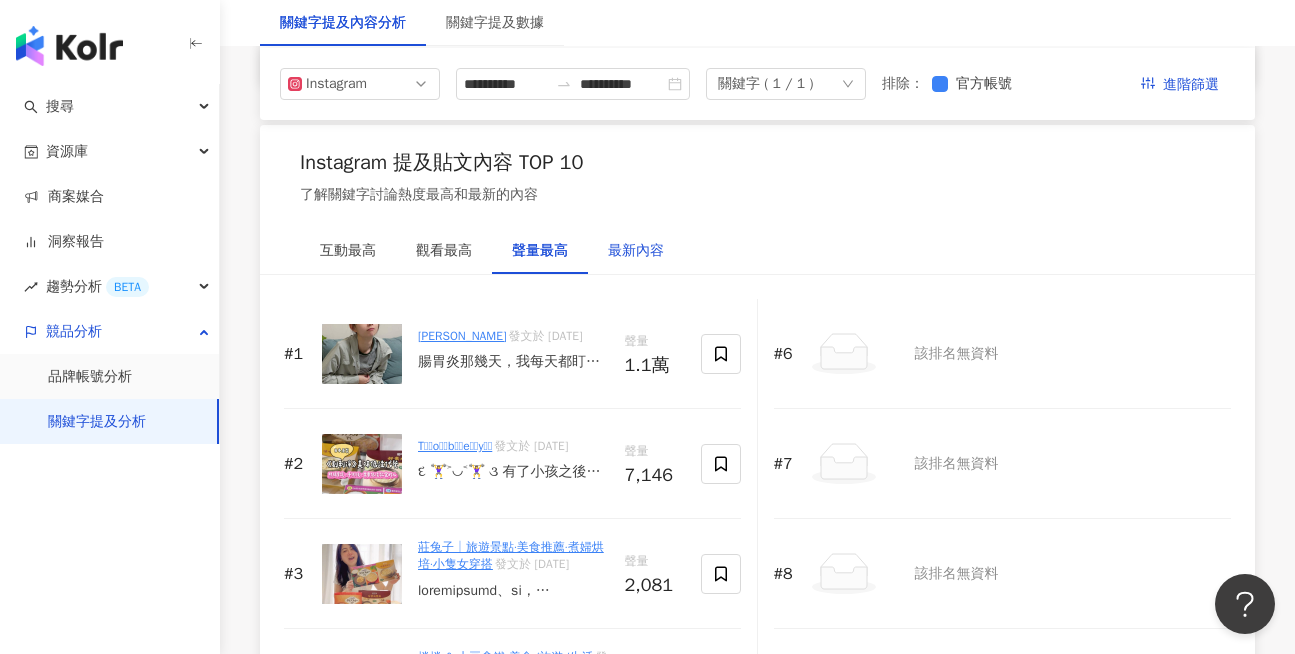 click on "最新內容" at bounding box center (636, 251) 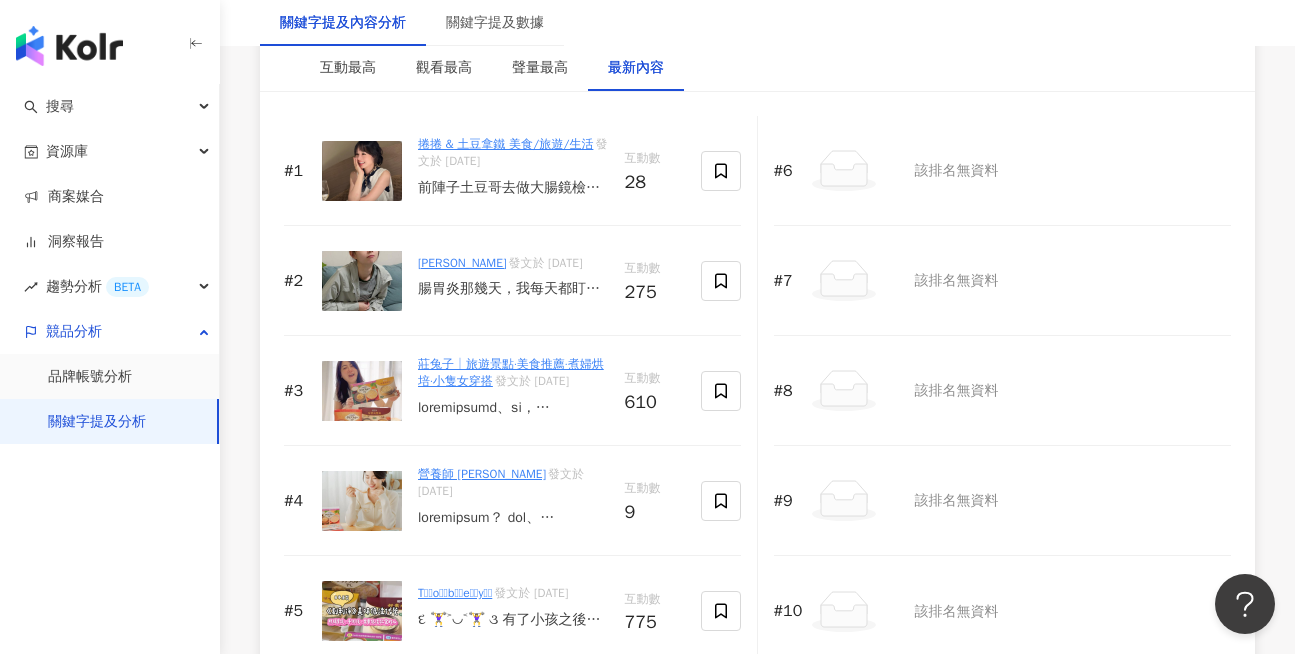 scroll, scrollTop: 3100, scrollLeft: 0, axis: vertical 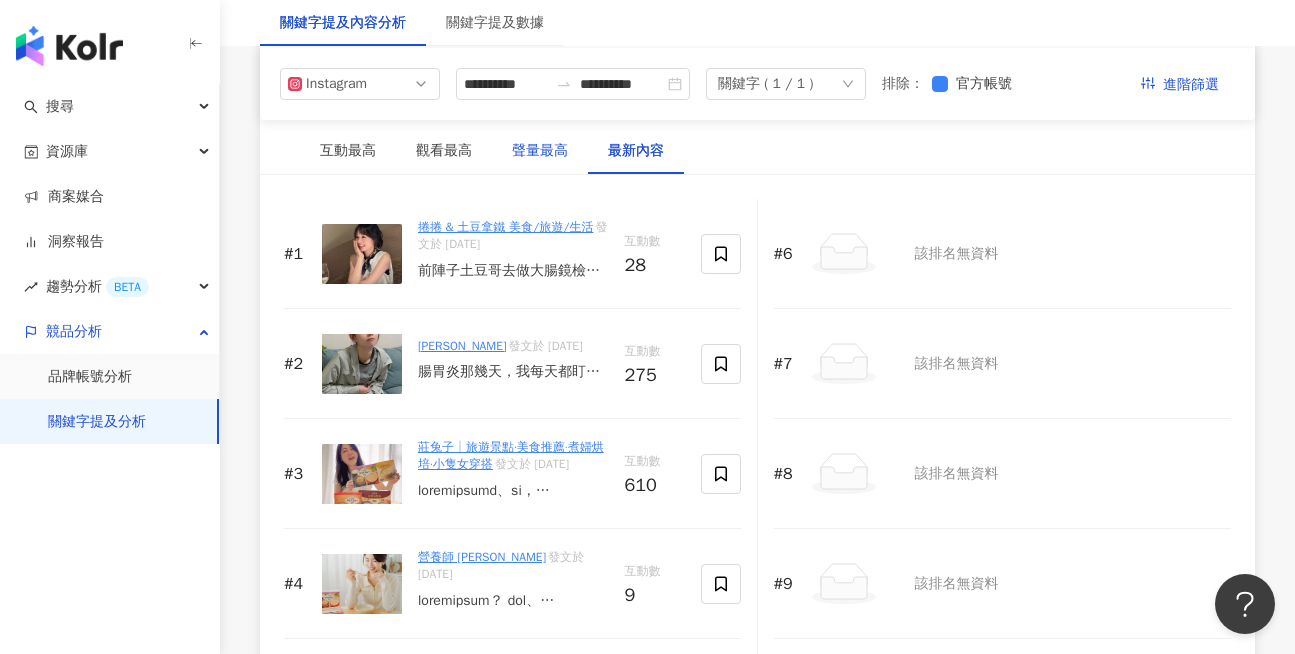 click on "聲量最高" at bounding box center (540, 151) 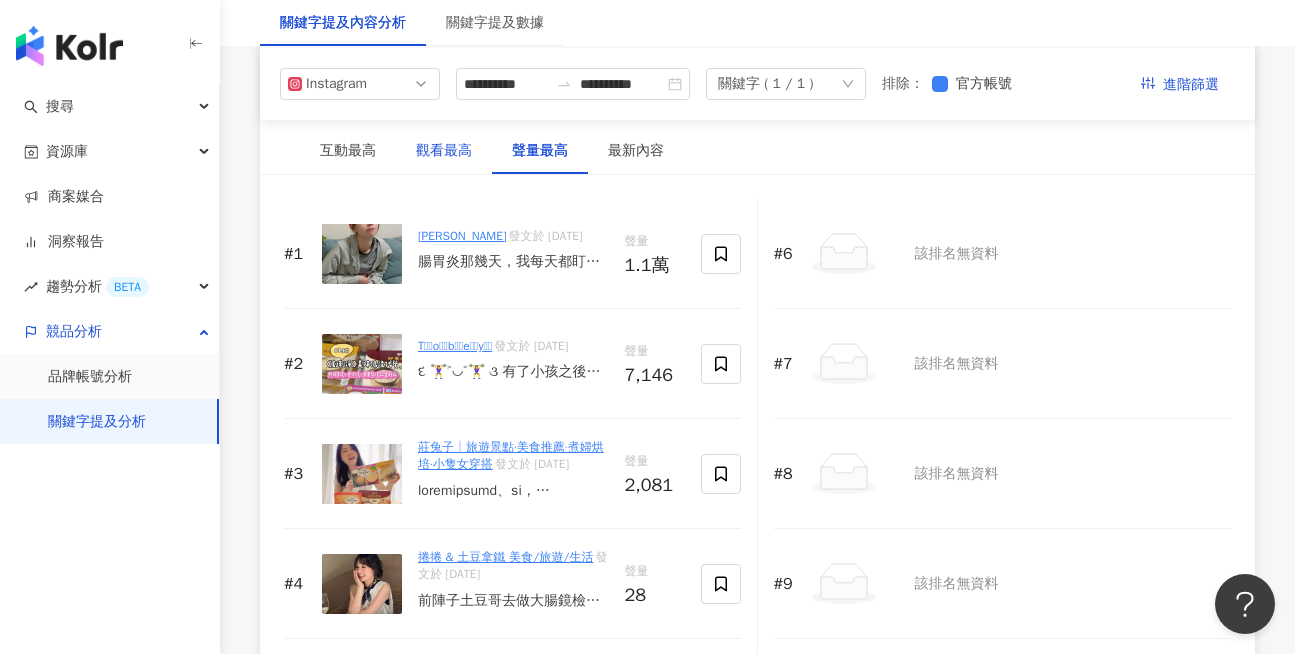 click on "觀看最高" at bounding box center (444, 151) 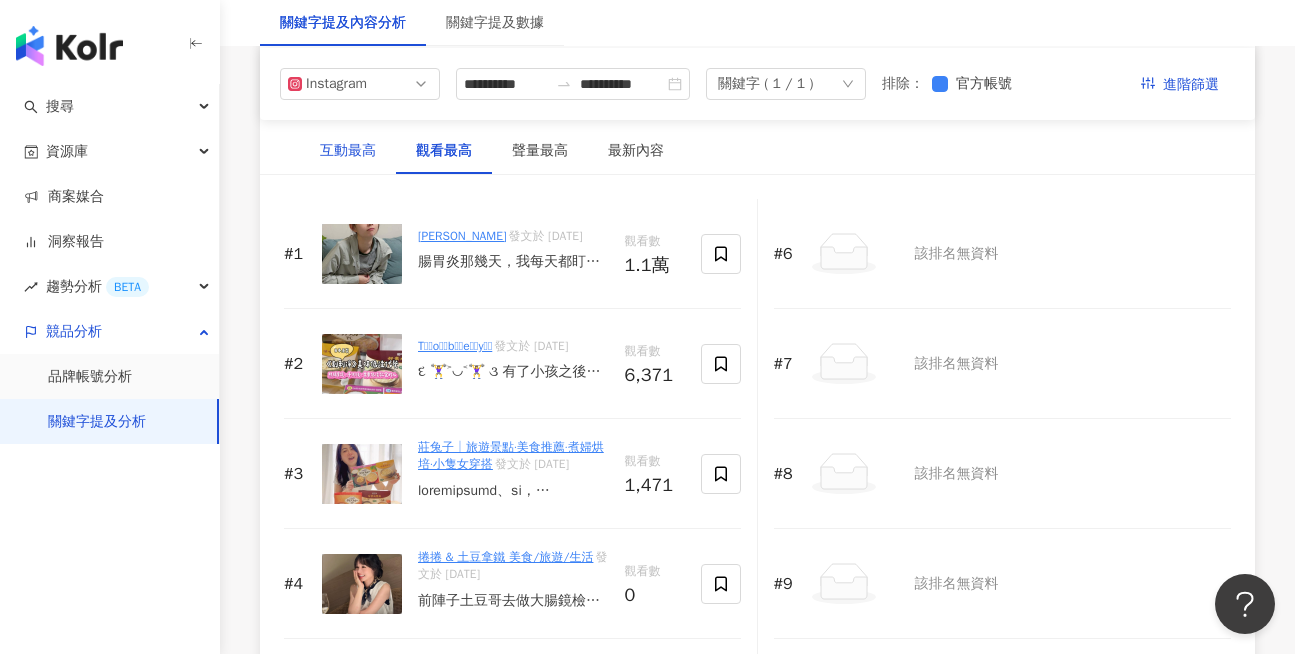 click on "互動最高" at bounding box center (348, 151) 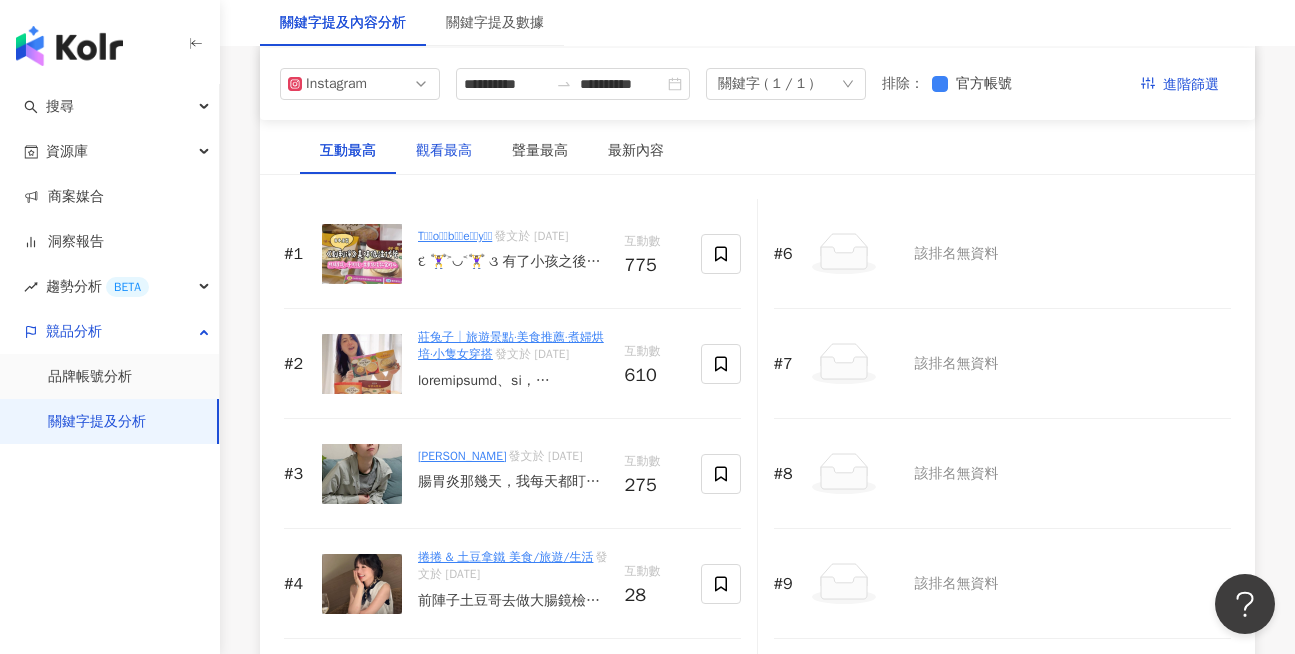 click on "觀看最高" at bounding box center (444, 151) 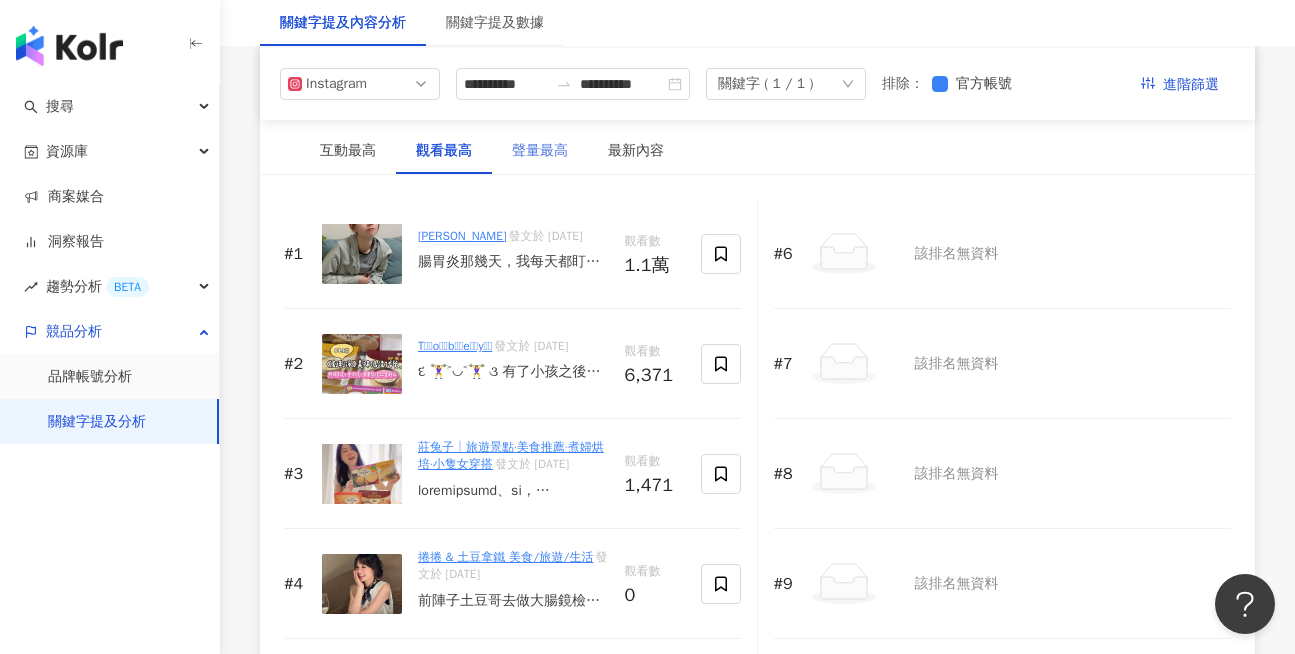 click on "聲量最高" at bounding box center [540, 151] 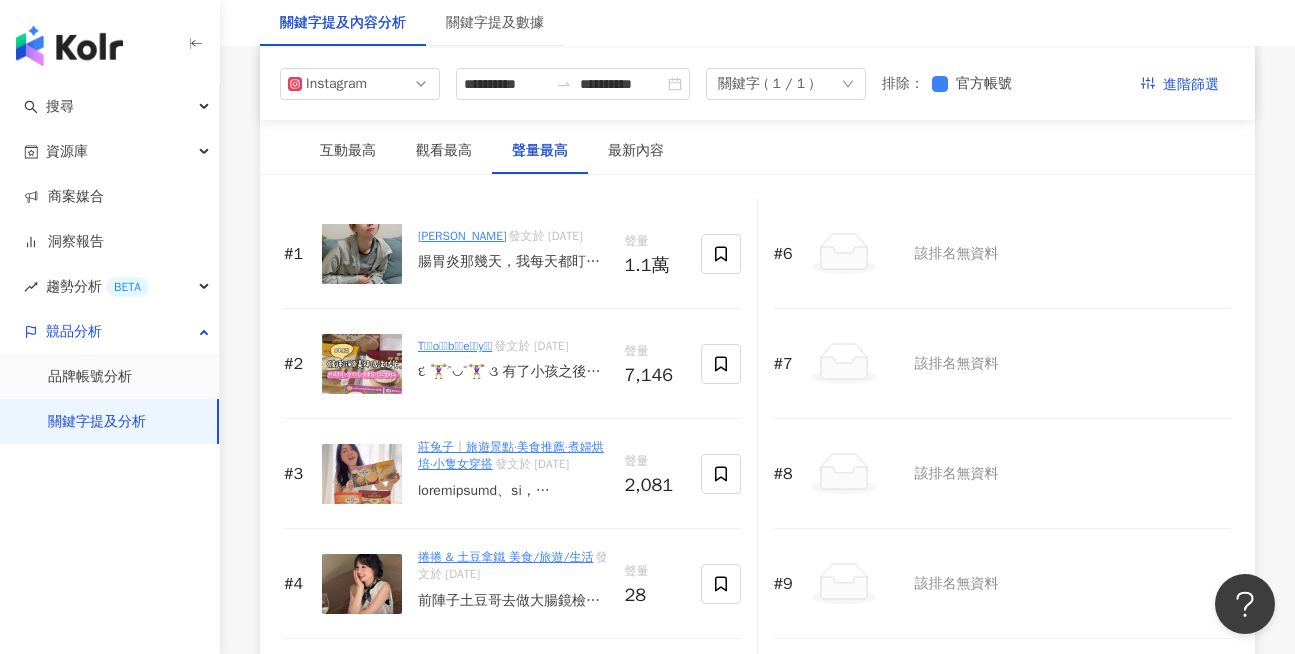 click on "聲量最高" at bounding box center (540, 151) 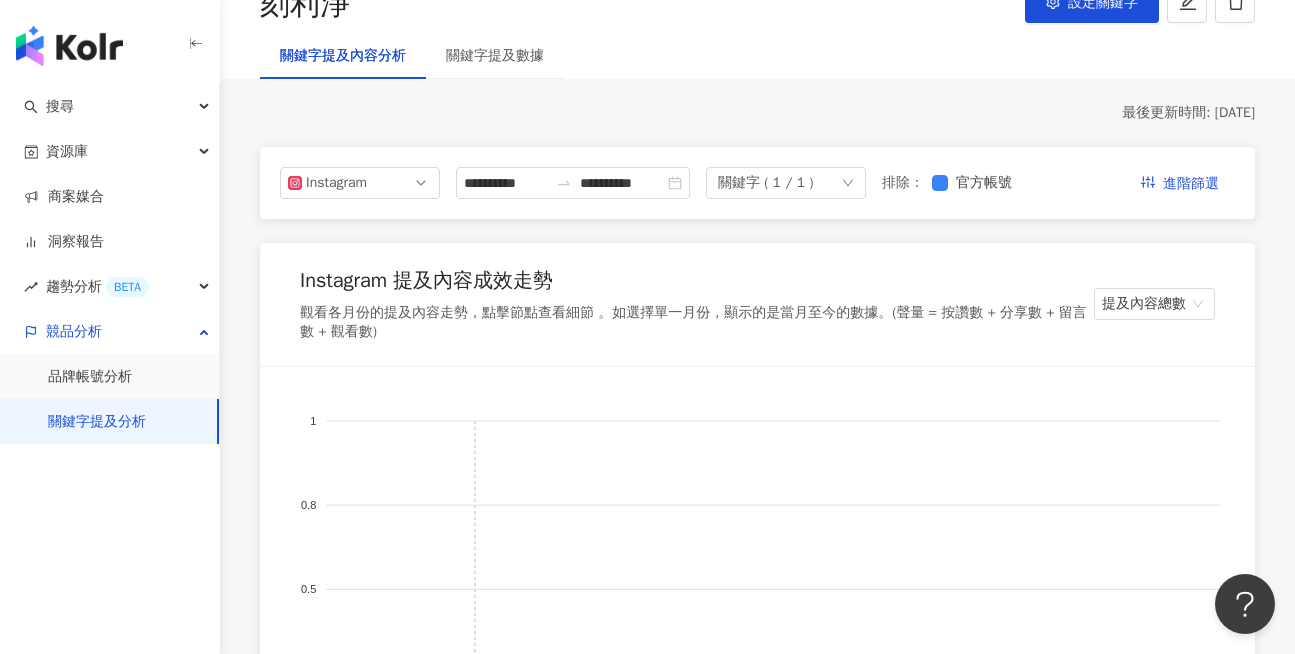 scroll, scrollTop: 44, scrollLeft: 0, axis: vertical 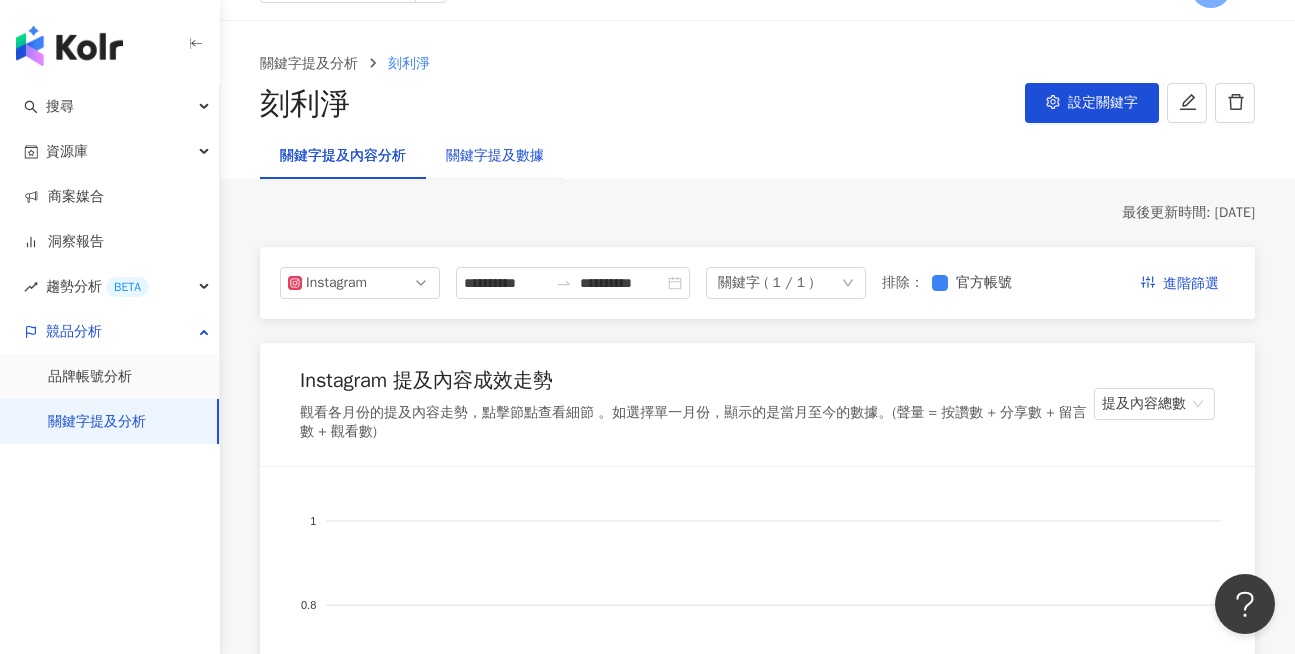 click on "關鍵字提及數據" at bounding box center (495, 156) 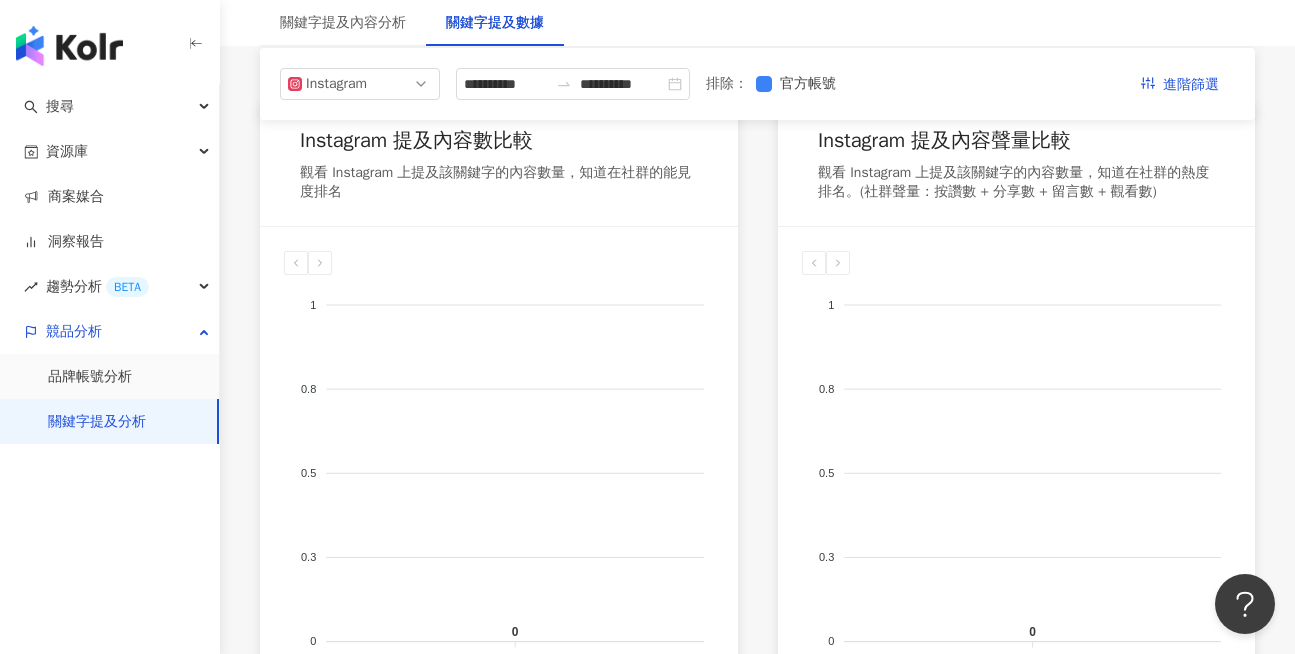 scroll, scrollTop: 0, scrollLeft: 0, axis: both 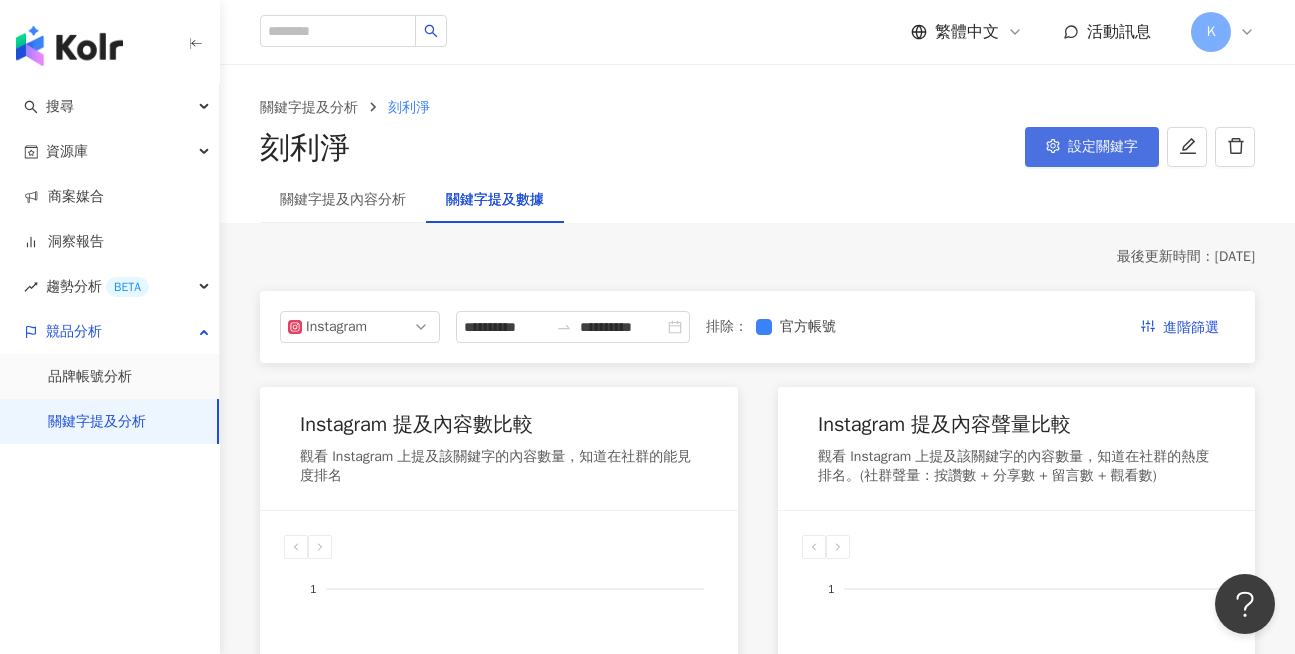 click 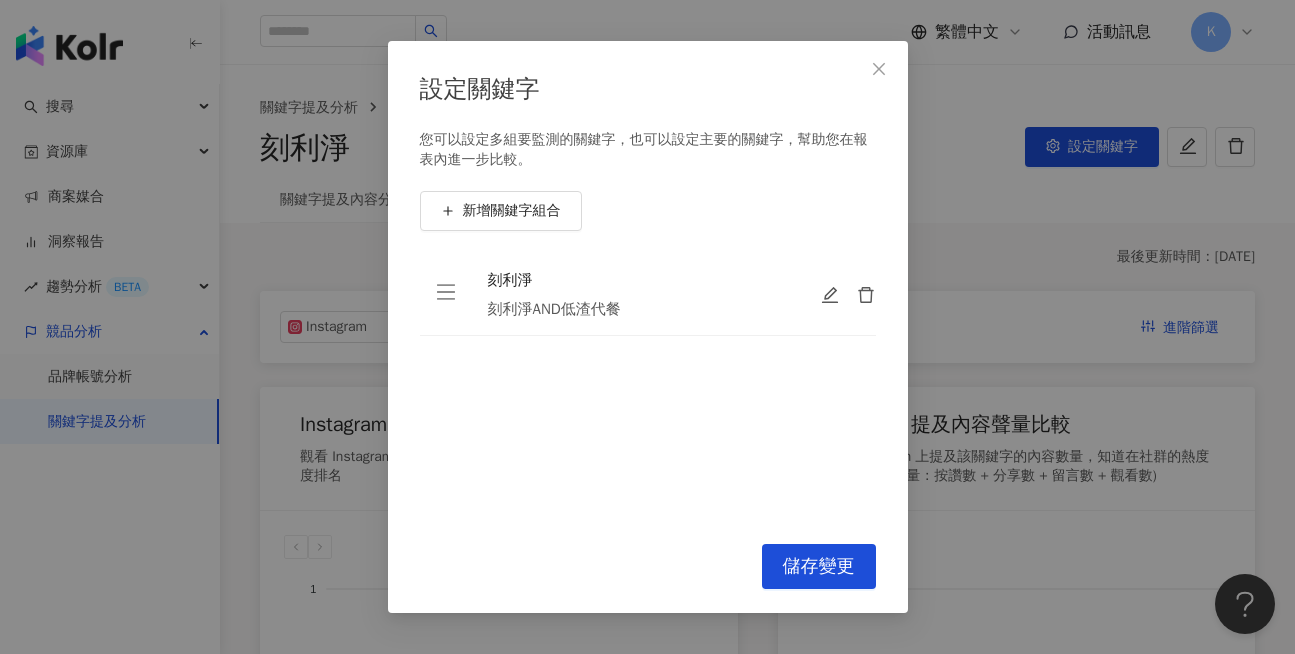 click at bounding box center (840, 294) 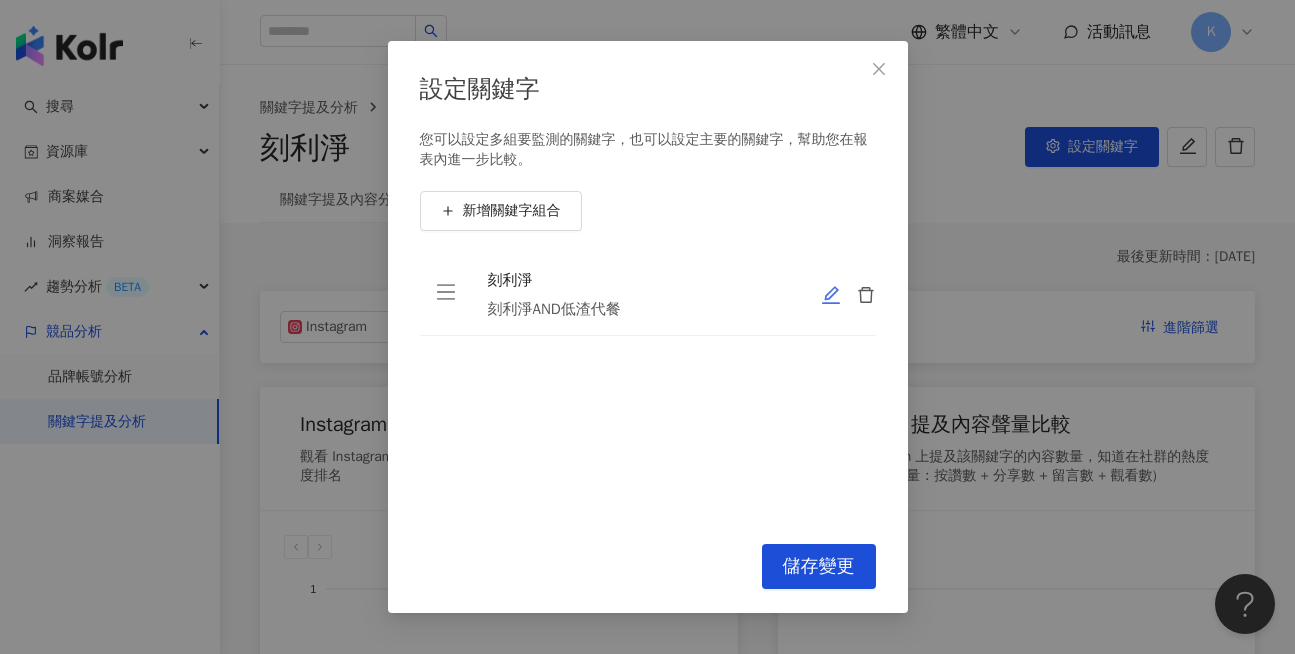 click 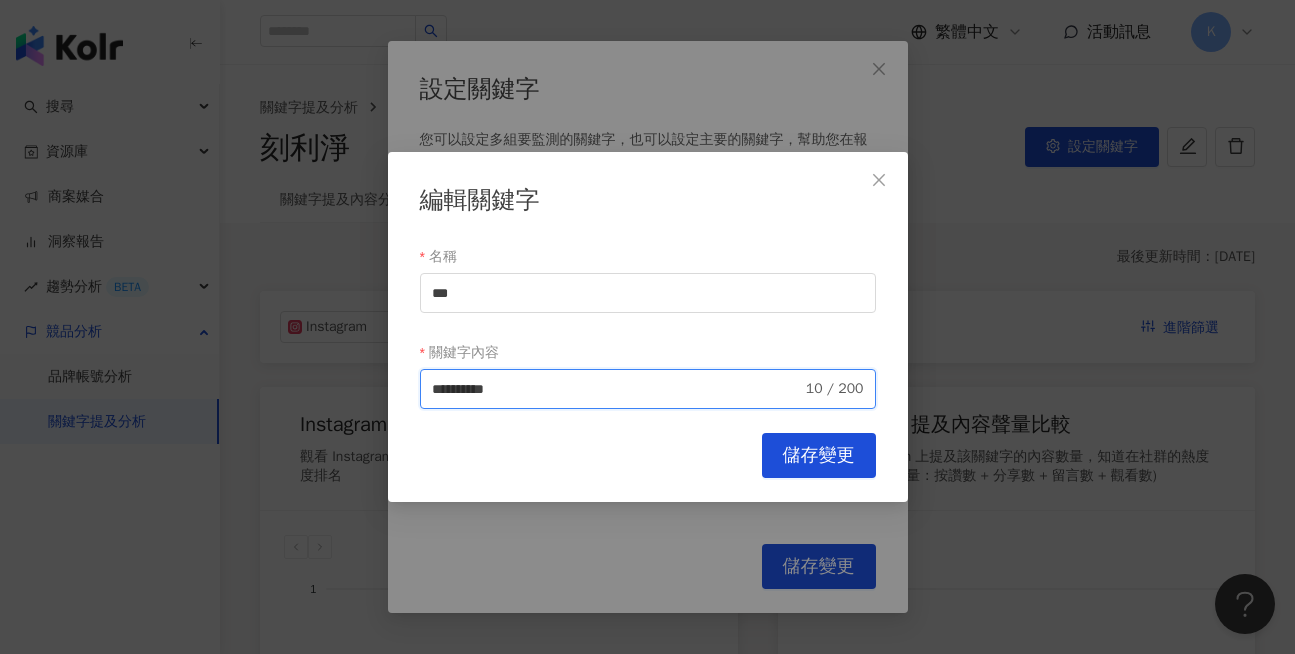click on "**********" at bounding box center (617, 389) 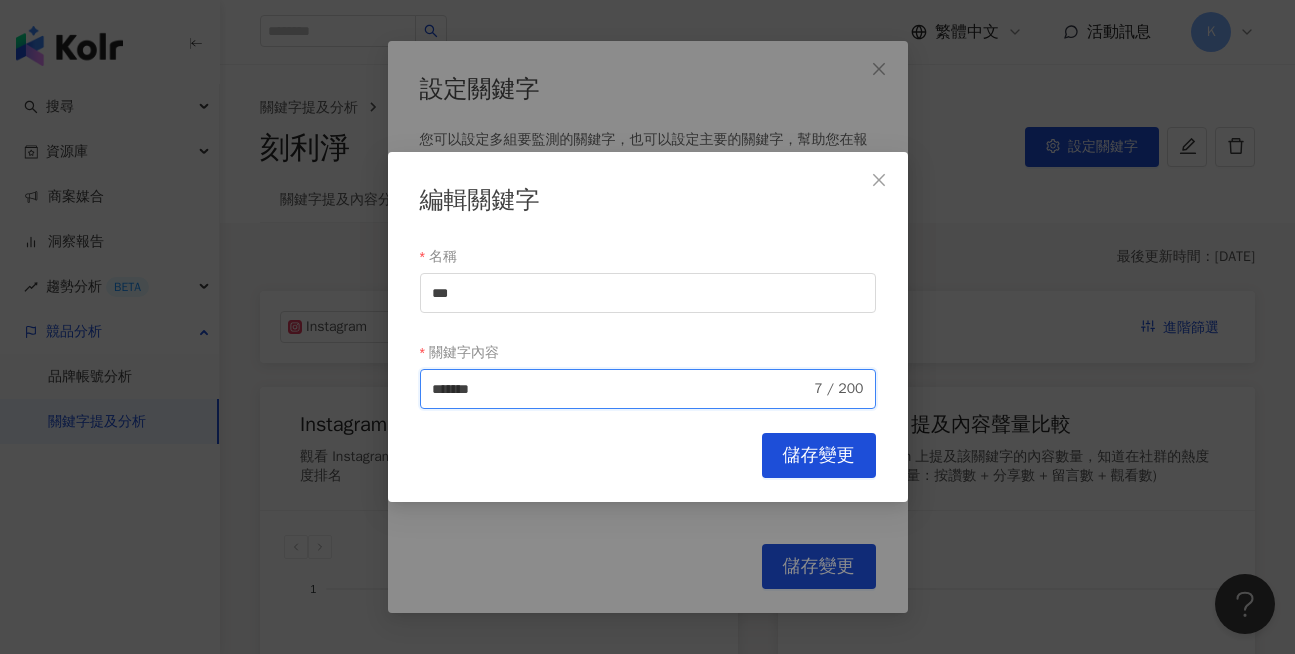 click on "*******" at bounding box center (621, 389) 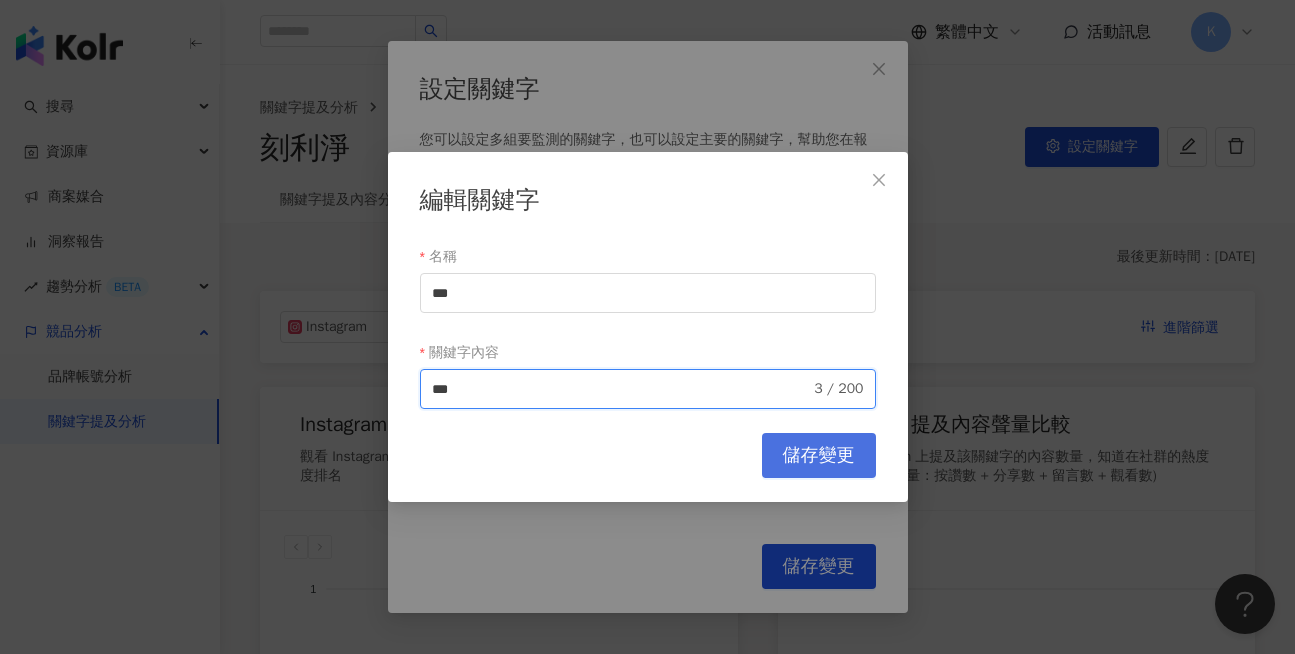 type on "***" 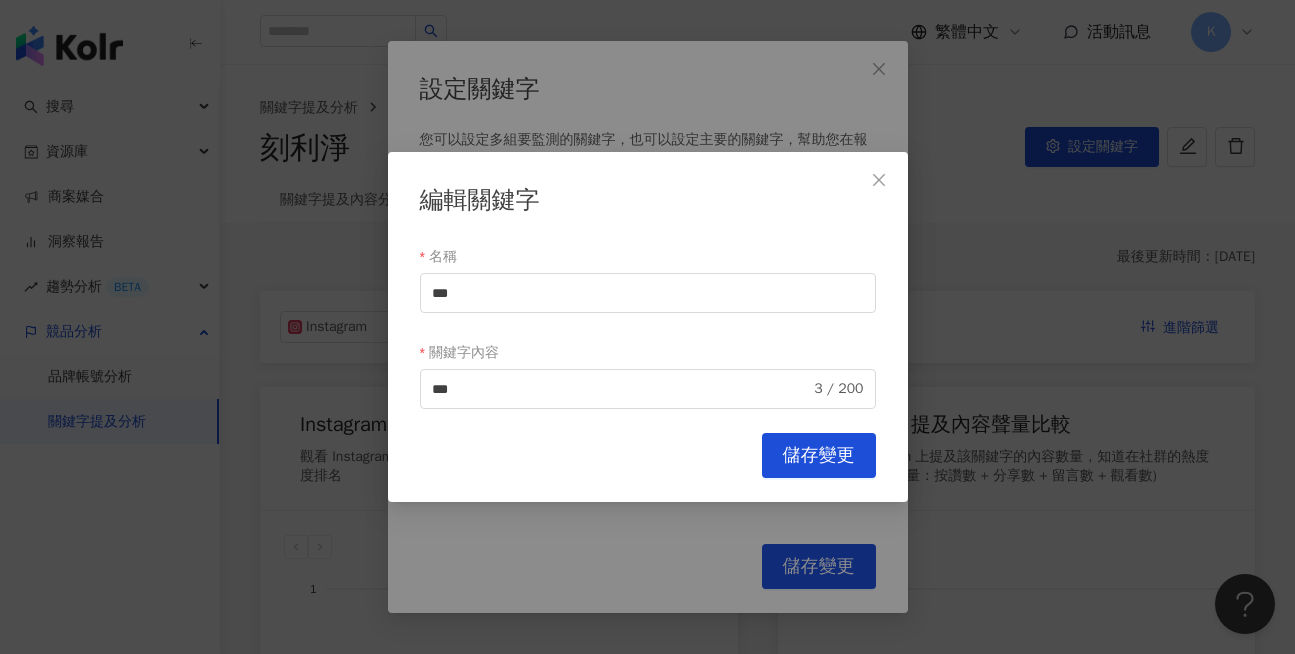 click on "儲存變更" at bounding box center (819, 456) 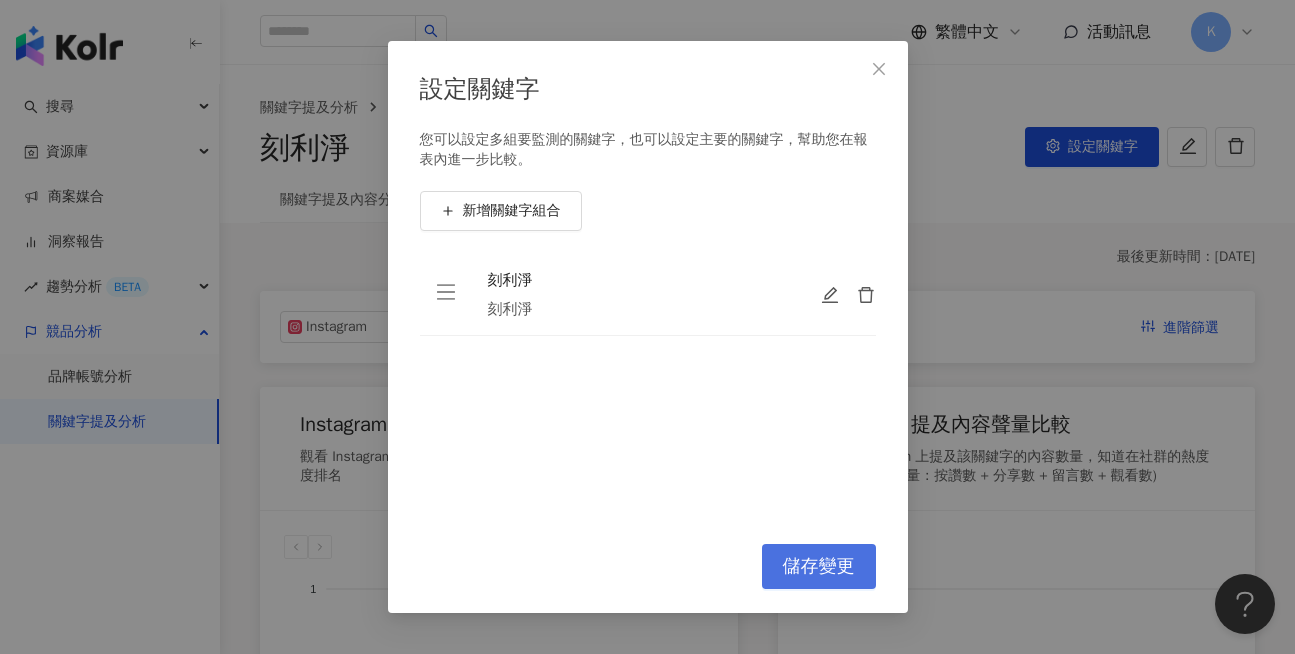 click on "儲存變更" at bounding box center (819, 567) 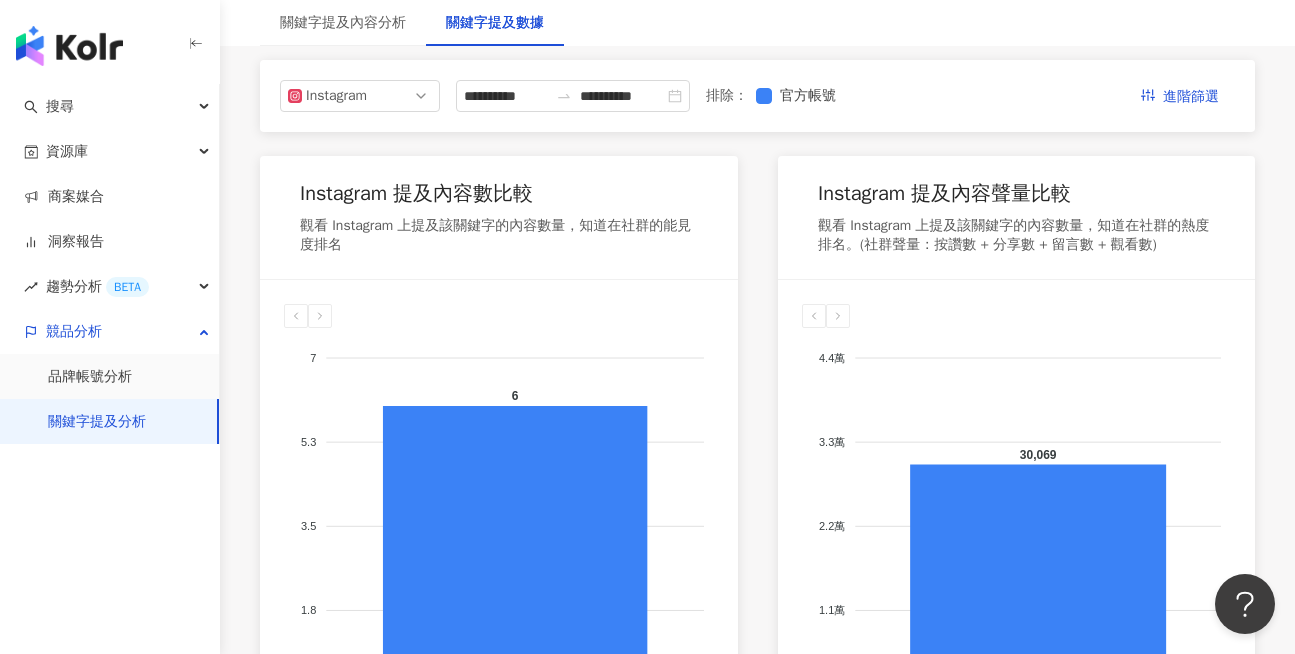 scroll, scrollTop: 200, scrollLeft: 0, axis: vertical 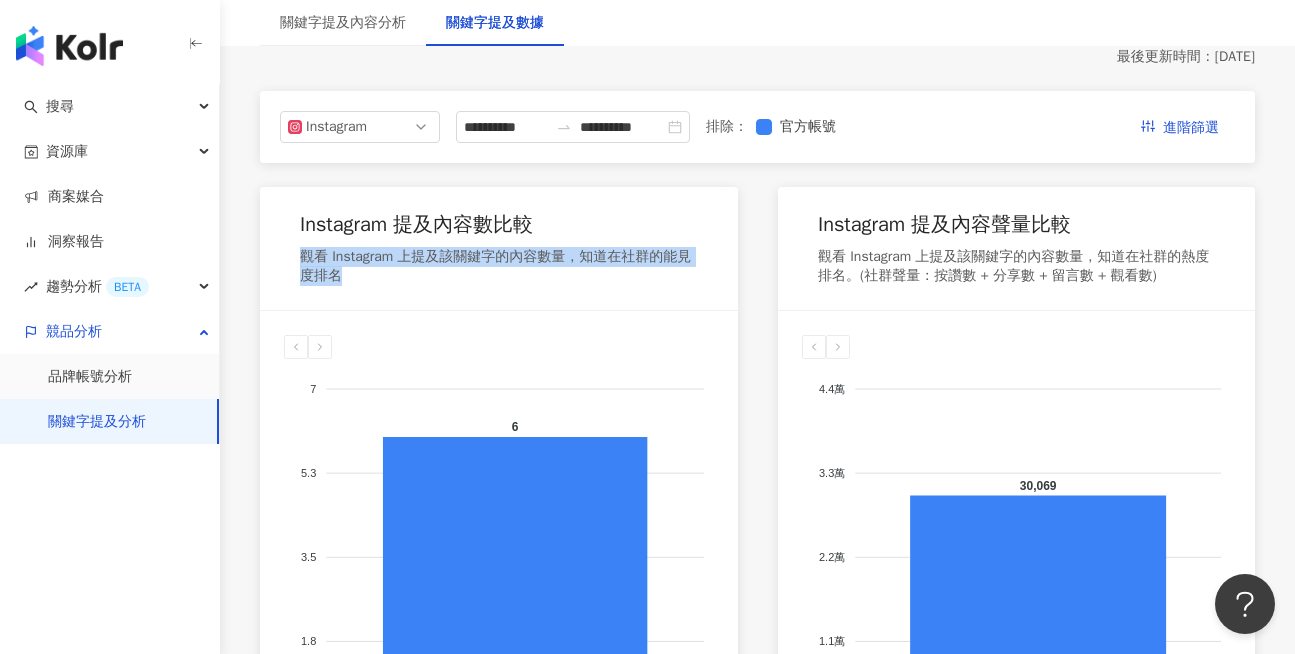 drag, startPoint x: 293, startPoint y: 249, endPoint x: 678, endPoint y: 276, distance: 385.9456 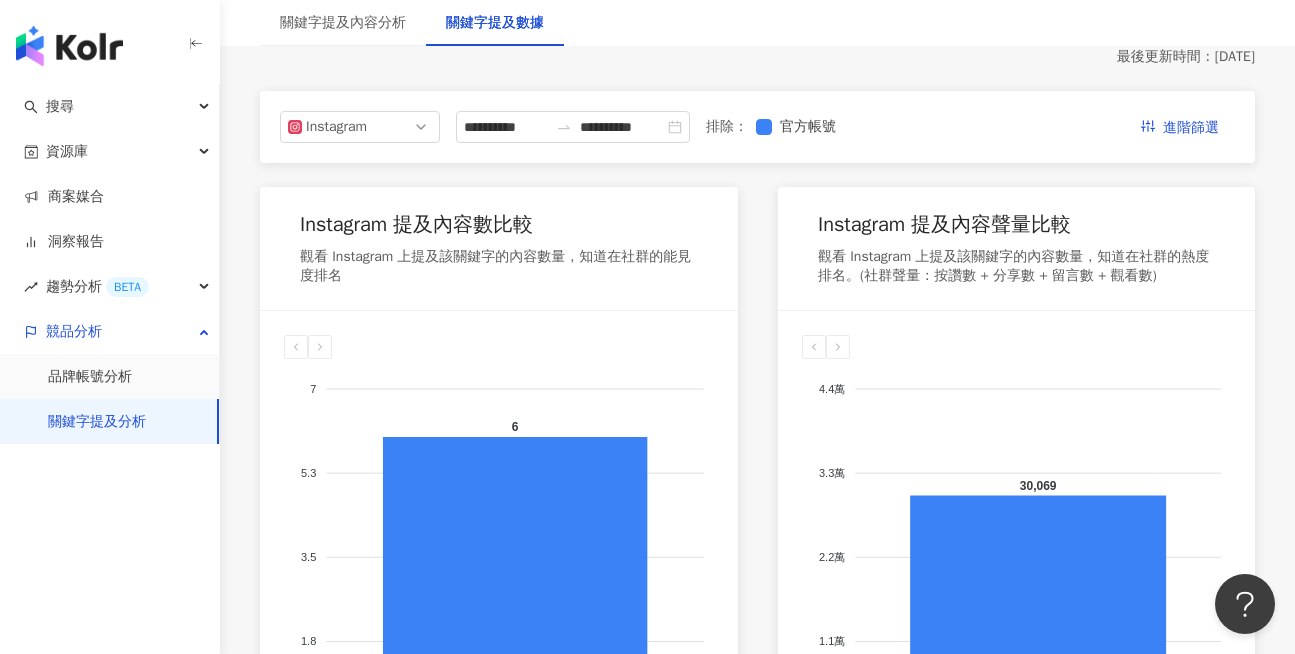 click on "Instagram 提及內容數比較 觀看 Instagram 上提及該關鍵字的內容數量，知道在社群的能見度排名 7 7 5.3 5.3 3.5 3.5 1.8 1.8 0 0 6 刻利淨 刻利淨 刻利淨 提及內容總數:  6 Instagram 提及內容聲量比較 觀看 Instagram 上提及該關鍵字的內容數量，知道在社群的熱度排名。(社群聲量：按讚數 + 分享數 + 留言數 + 觀看數) 4.4萬 4.4萬 3.3萬 3.3萬 2.2萬 2.2萬 1.1萬 1.1萬 0 0 30,069 刻利淨 刻利淨" at bounding box center (757, 492) 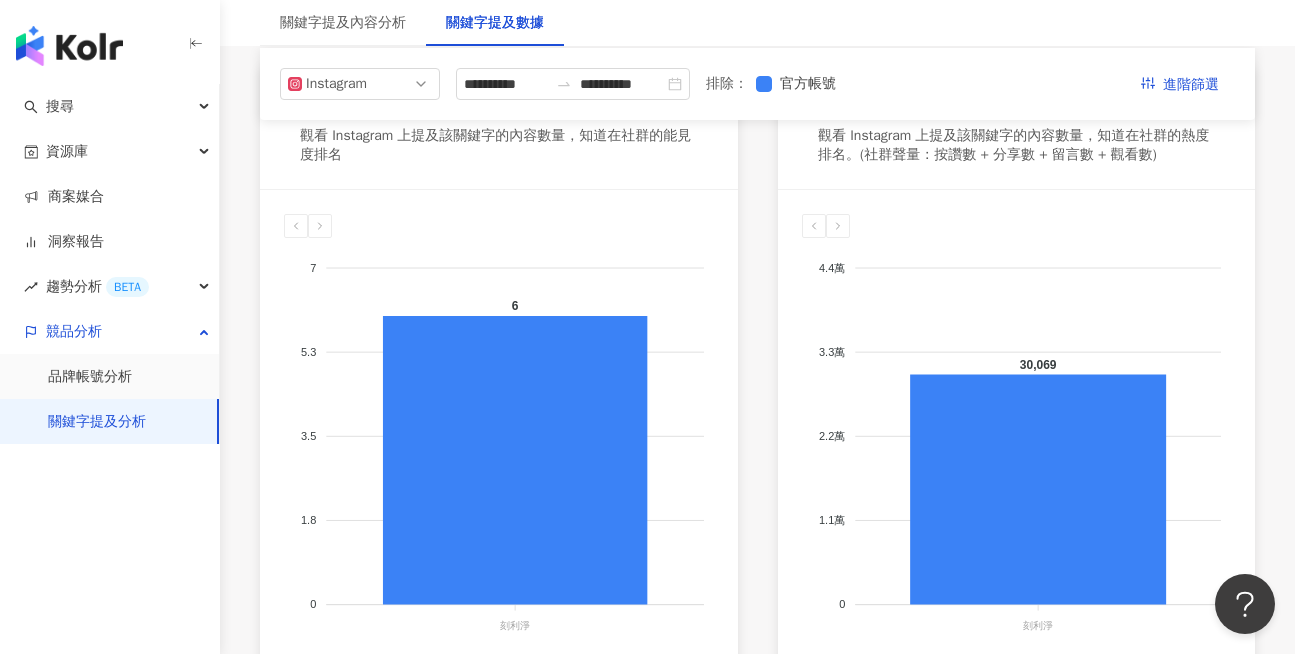 scroll, scrollTop: 300, scrollLeft: 0, axis: vertical 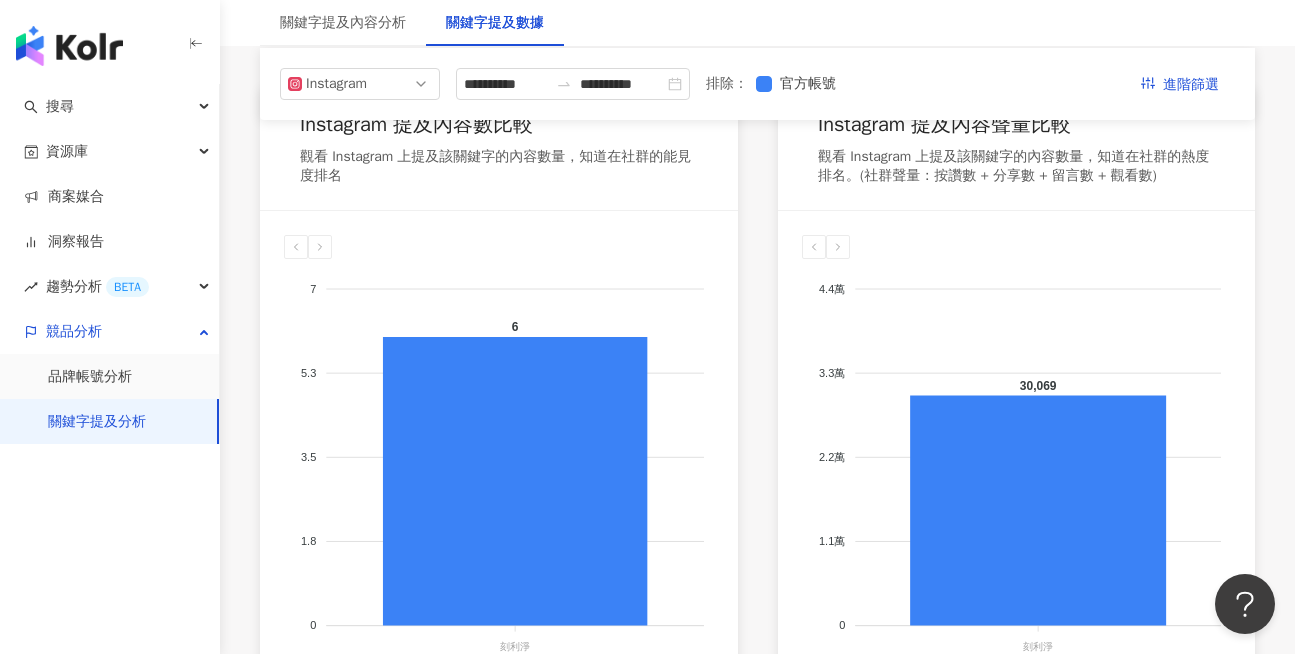 click 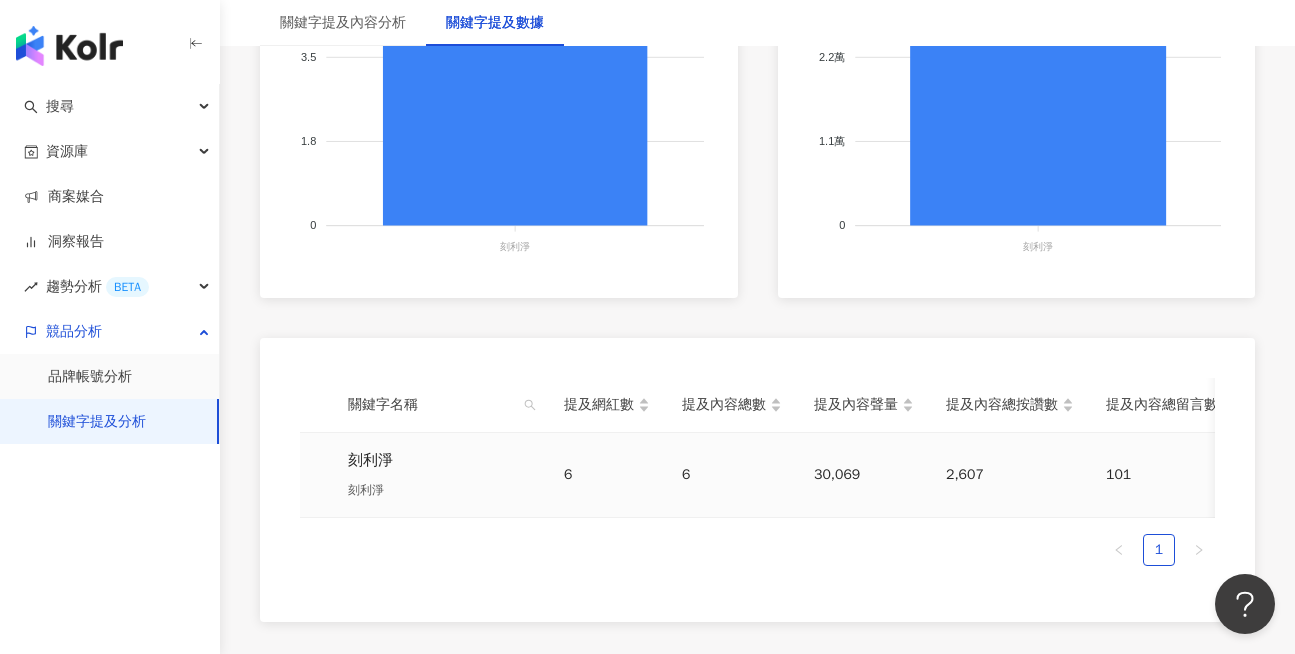 scroll, scrollTop: 800, scrollLeft: 0, axis: vertical 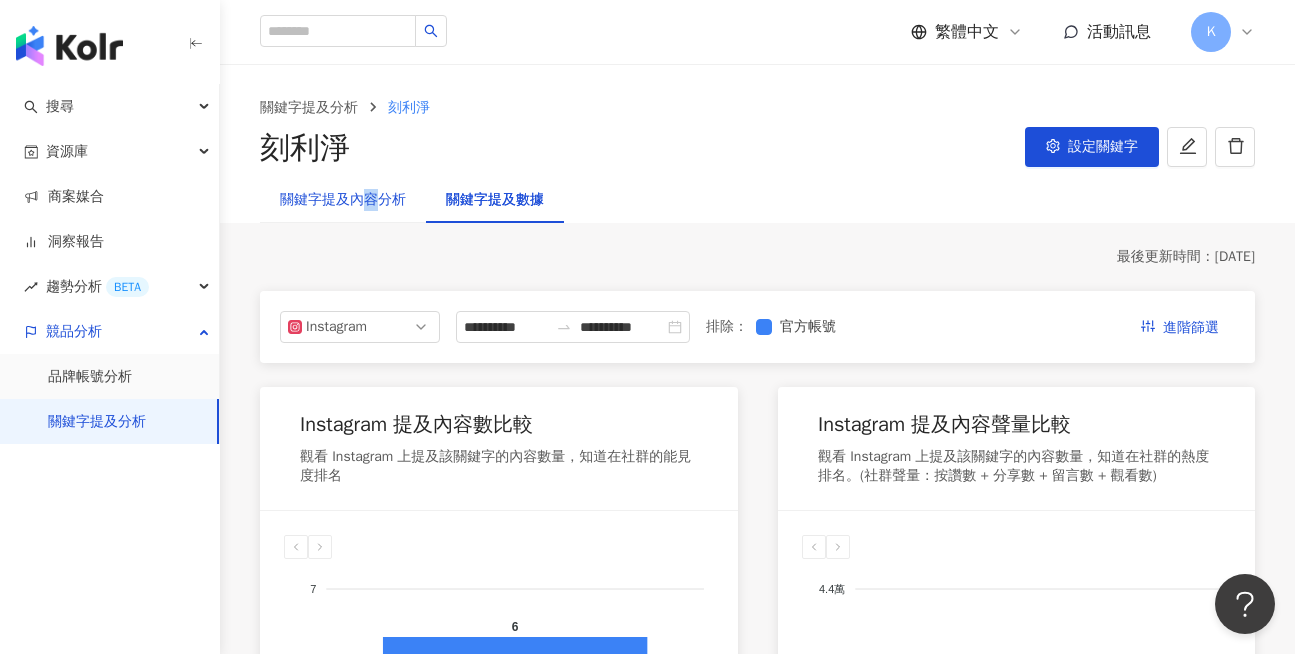 click on "關鍵字提及內容分析" at bounding box center (343, 200) 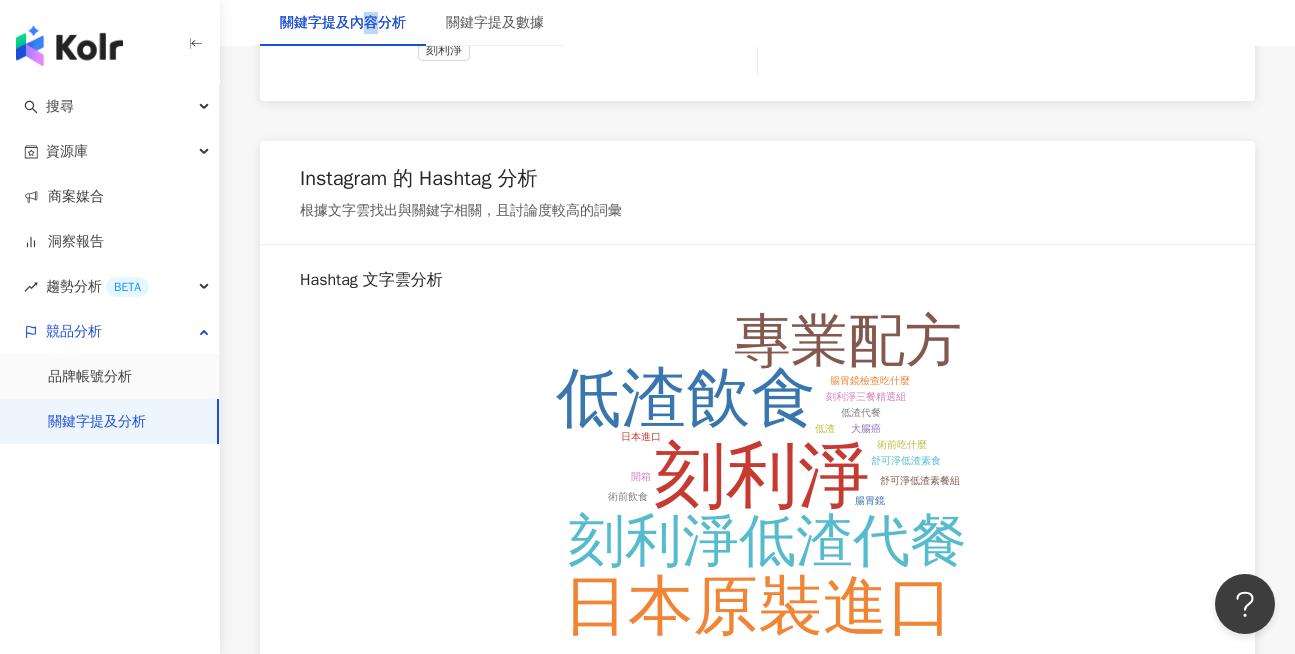scroll, scrollTop: 3900, scrollLeft: 0, axis: vertical 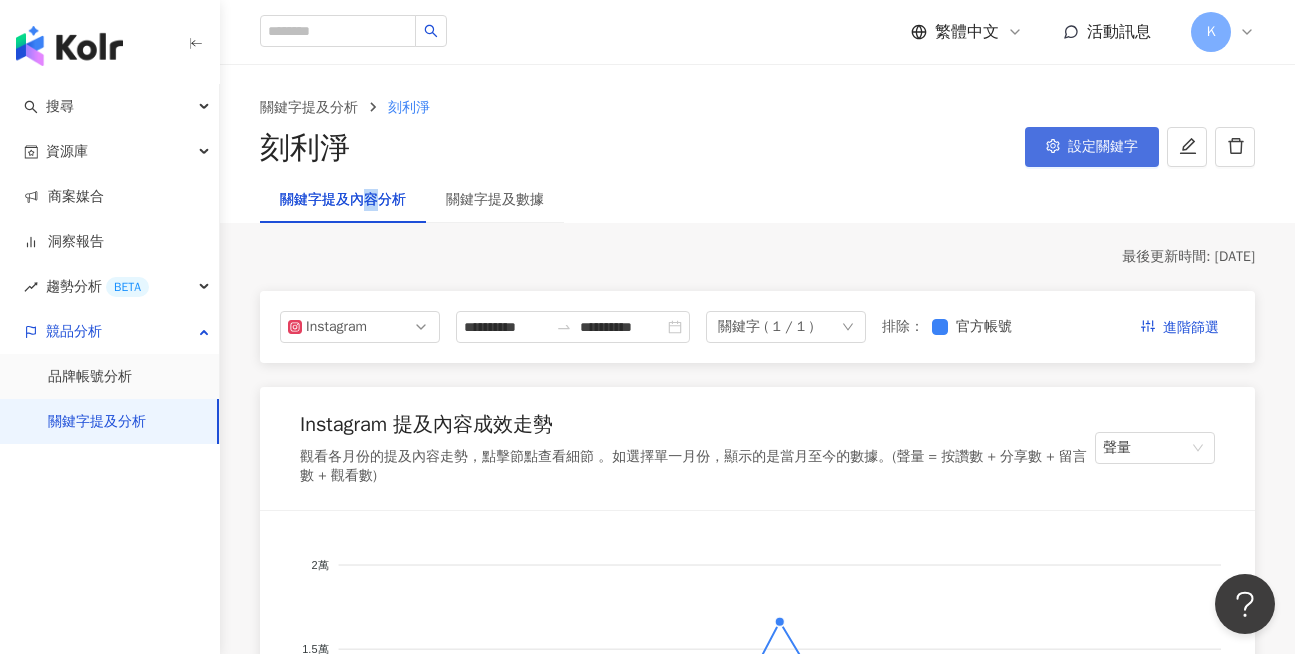 click on "設定關鍵字" at bounding box center (1103, 147) 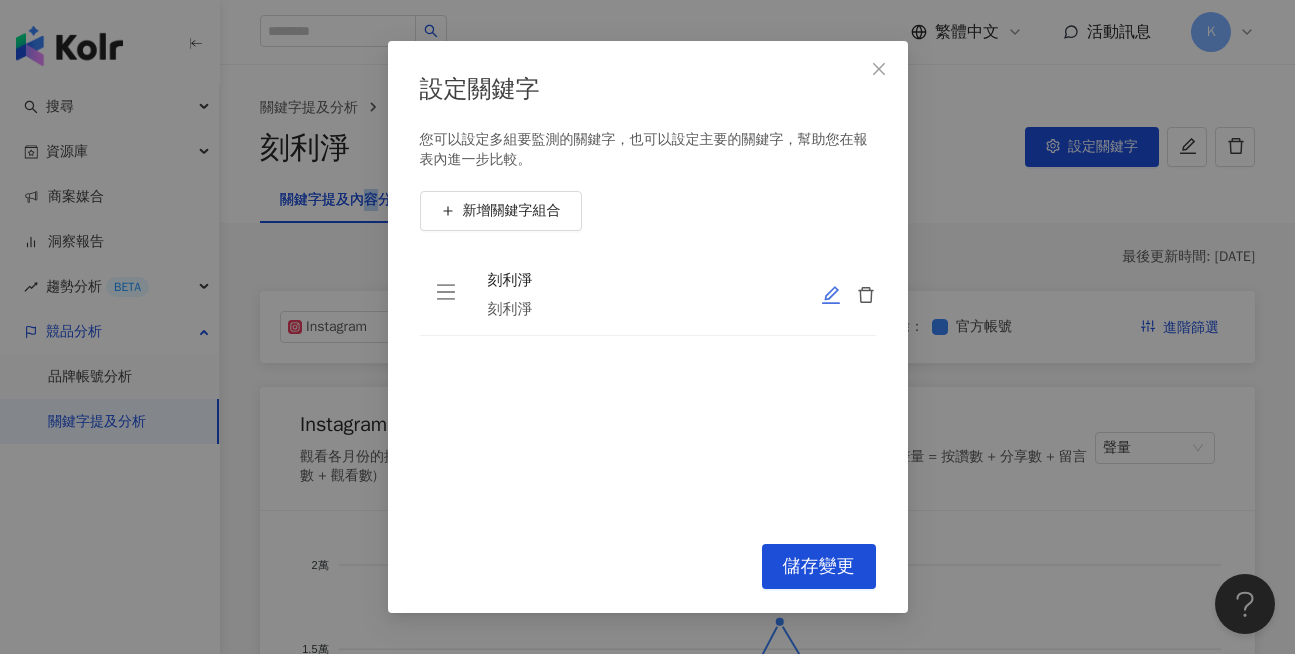 click 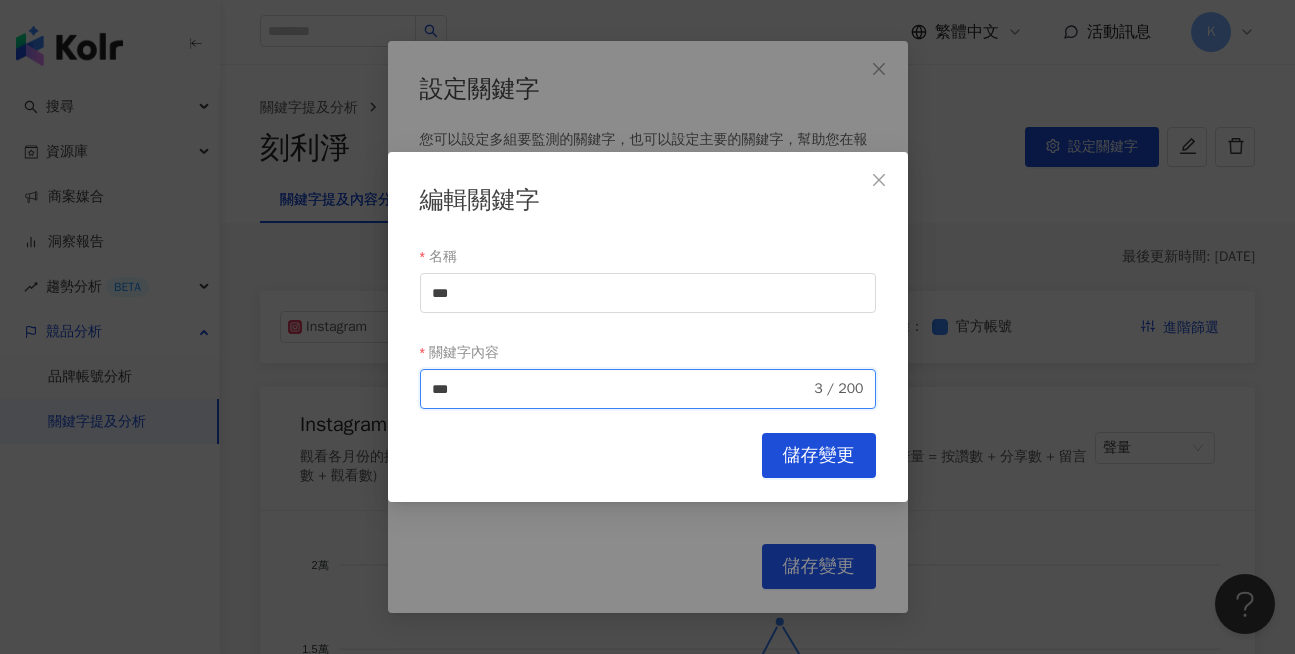 click on "***" at bounding box center [621, 389] 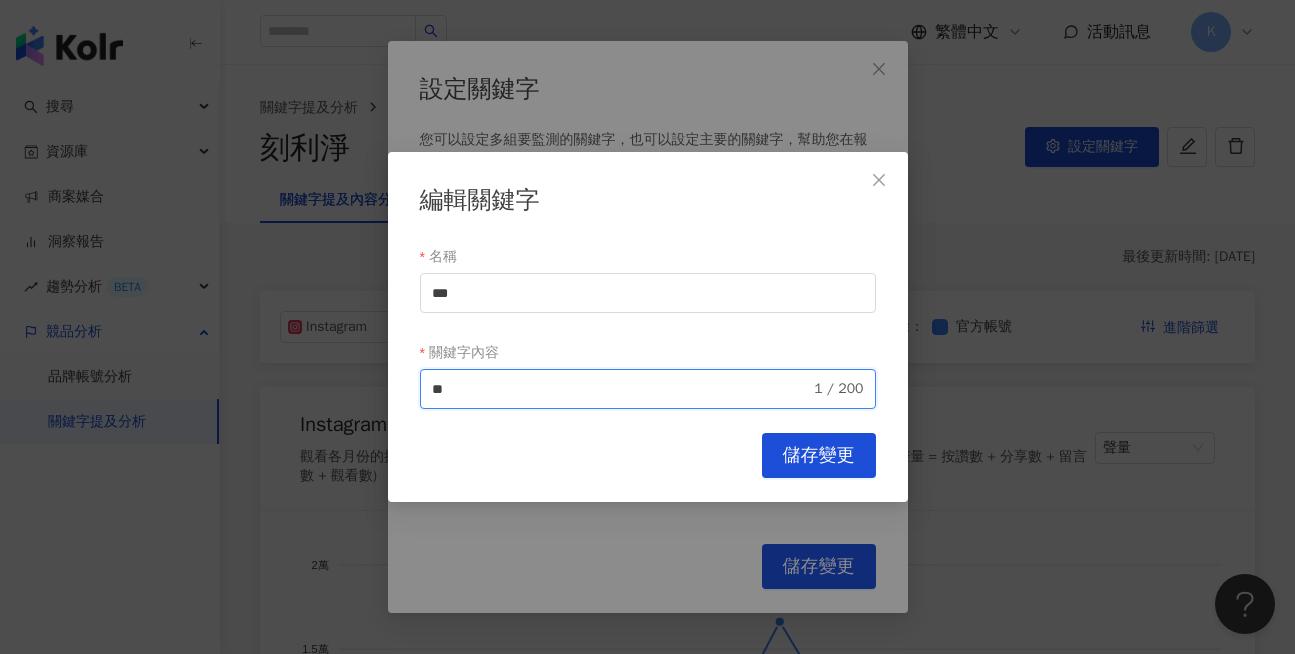 type on "*" 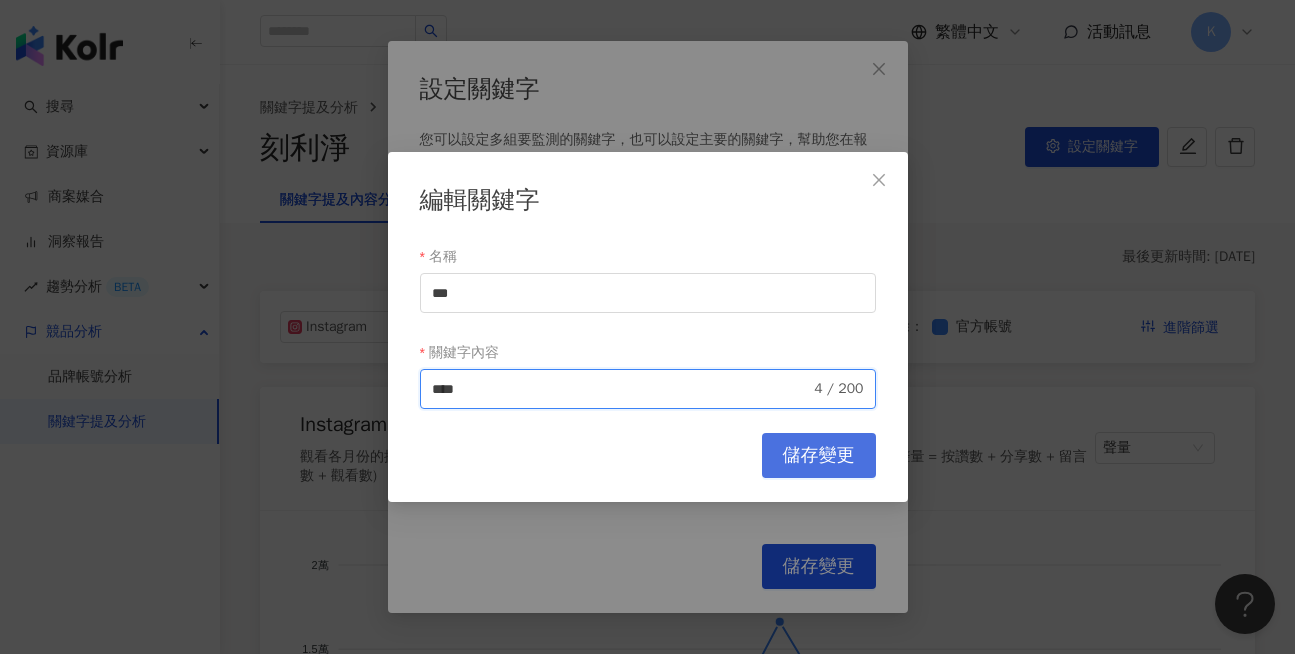 type on "****" 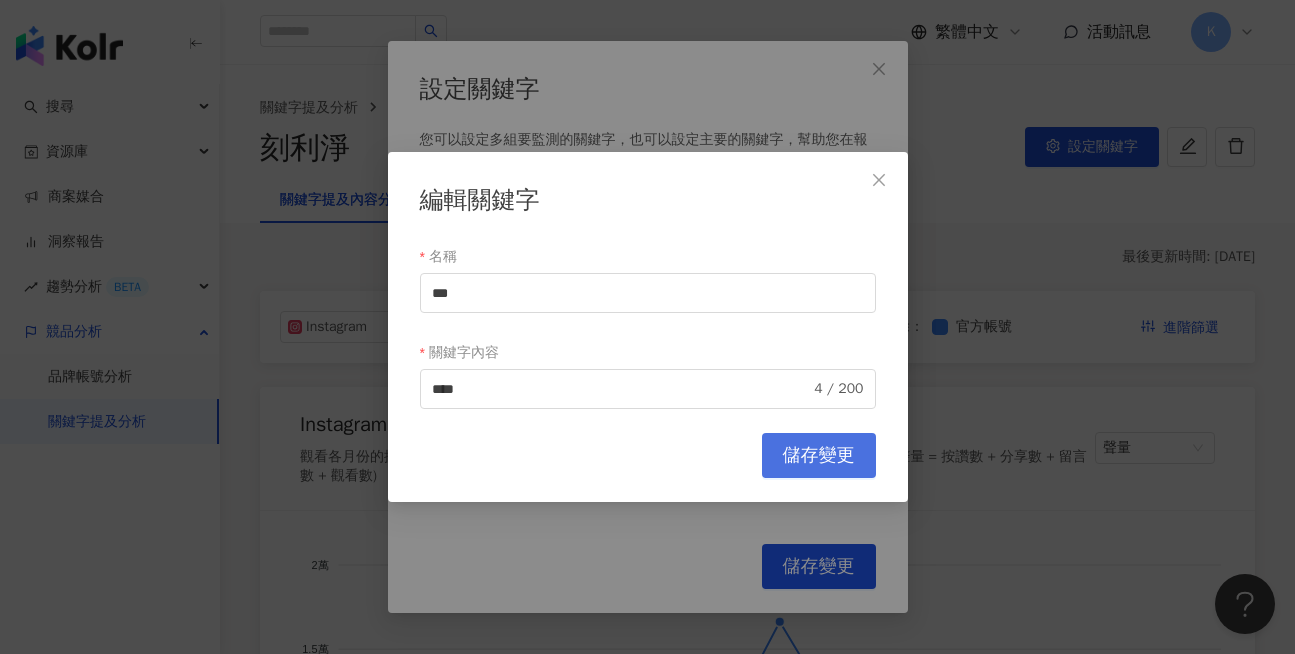 click on "儲存變更" at bounding box center (819, 455) 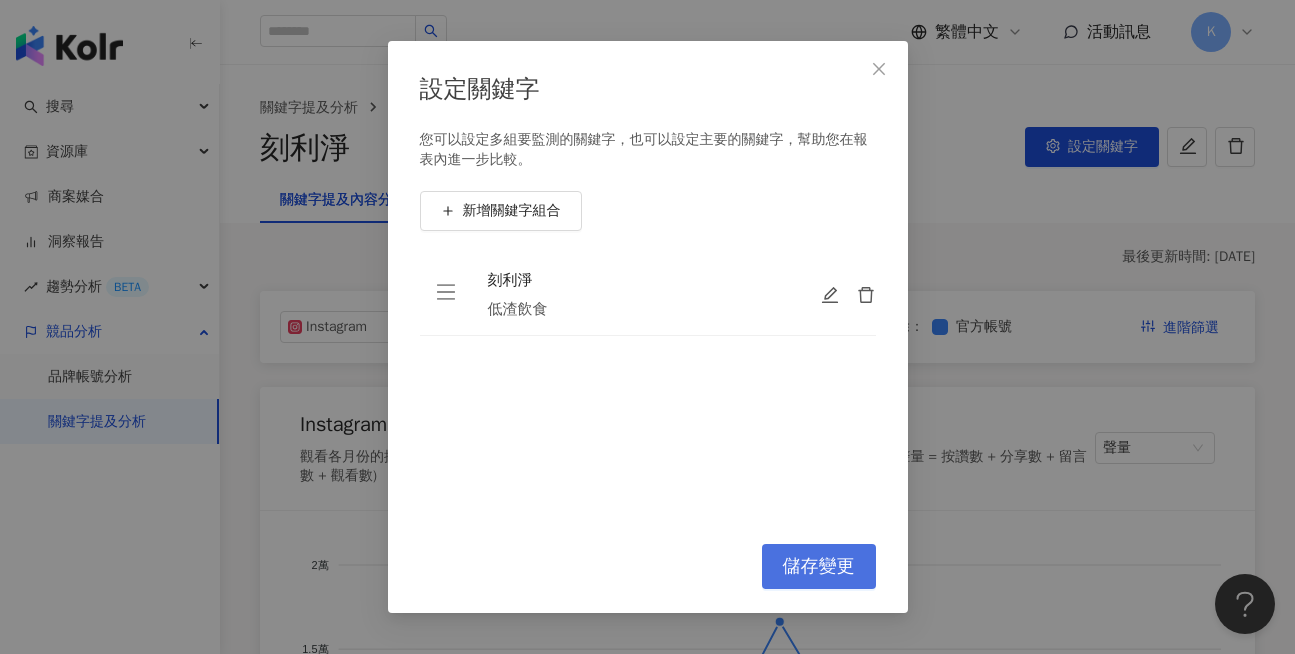 click on "儲存變更" at bounding box center (819, 567) 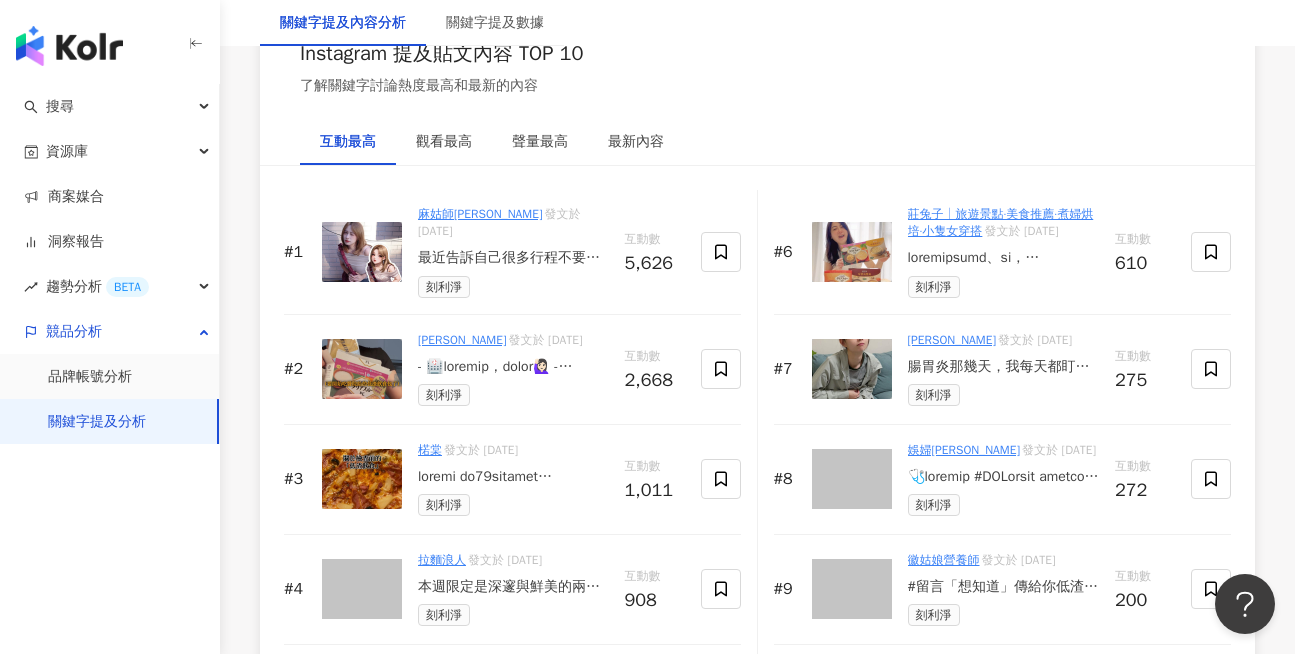 scroll, scrollTop: 3200, scrollLeft: 0, axis: vertical 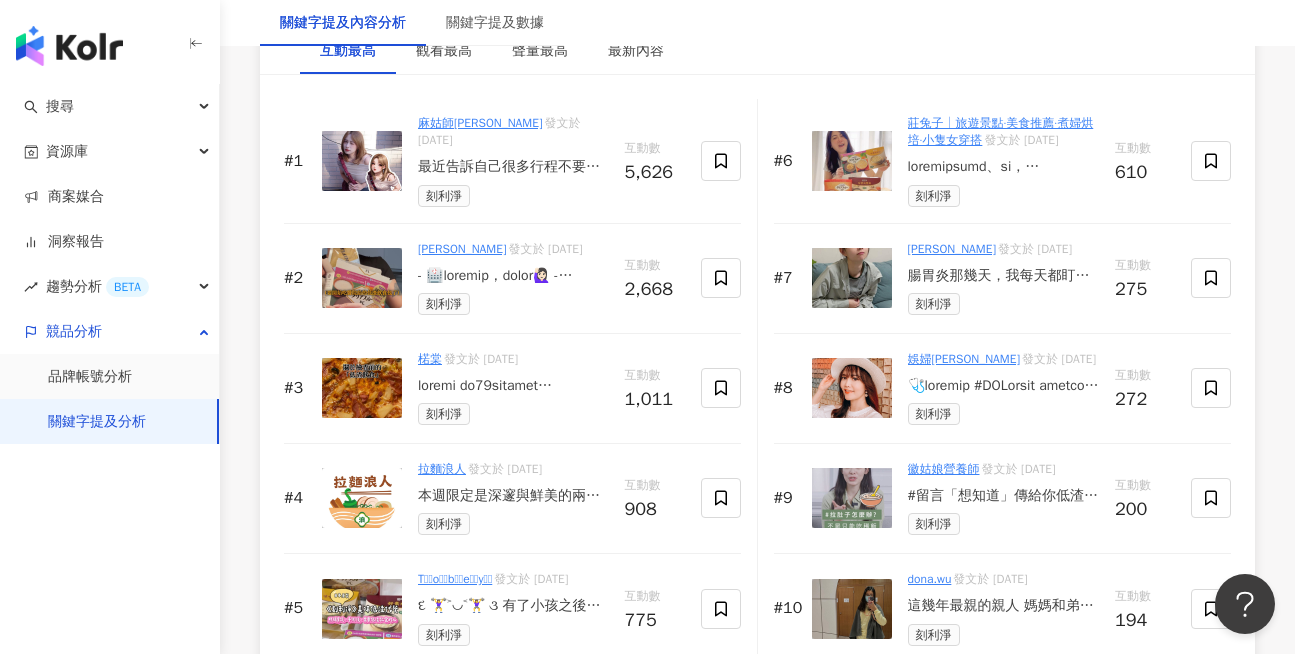 click on "[PERSON_NAME]" at bounding box center (462, 249) 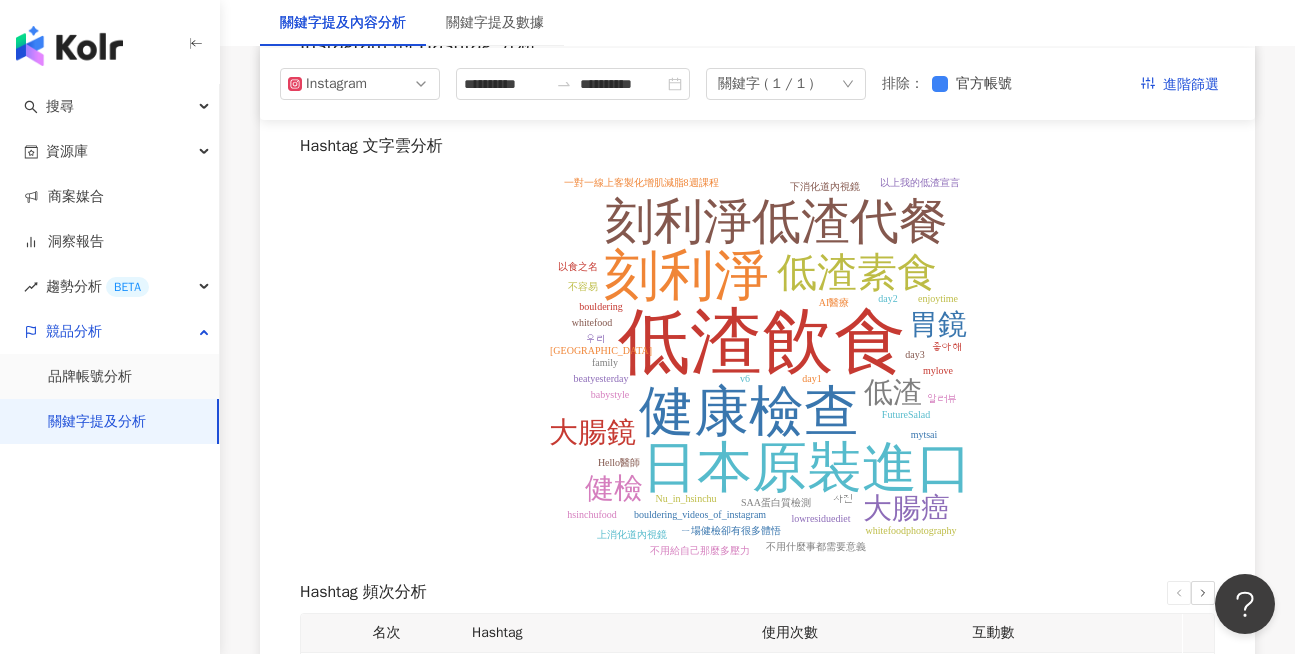 scroll, scrollTop: 3900, scrollLeft: 0, axis: vertical 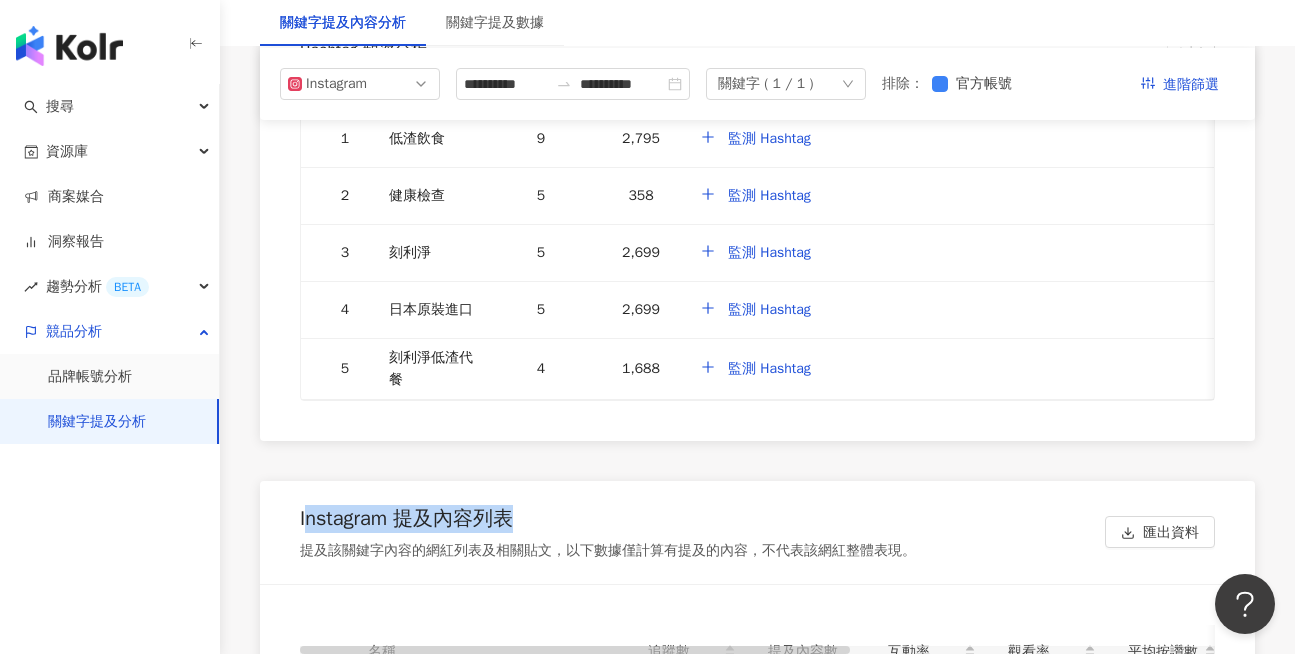 drag, startPoint x: 305, startPoint y: 163, endPoint x: 535, endPoint y: 169, distance: 230.07825 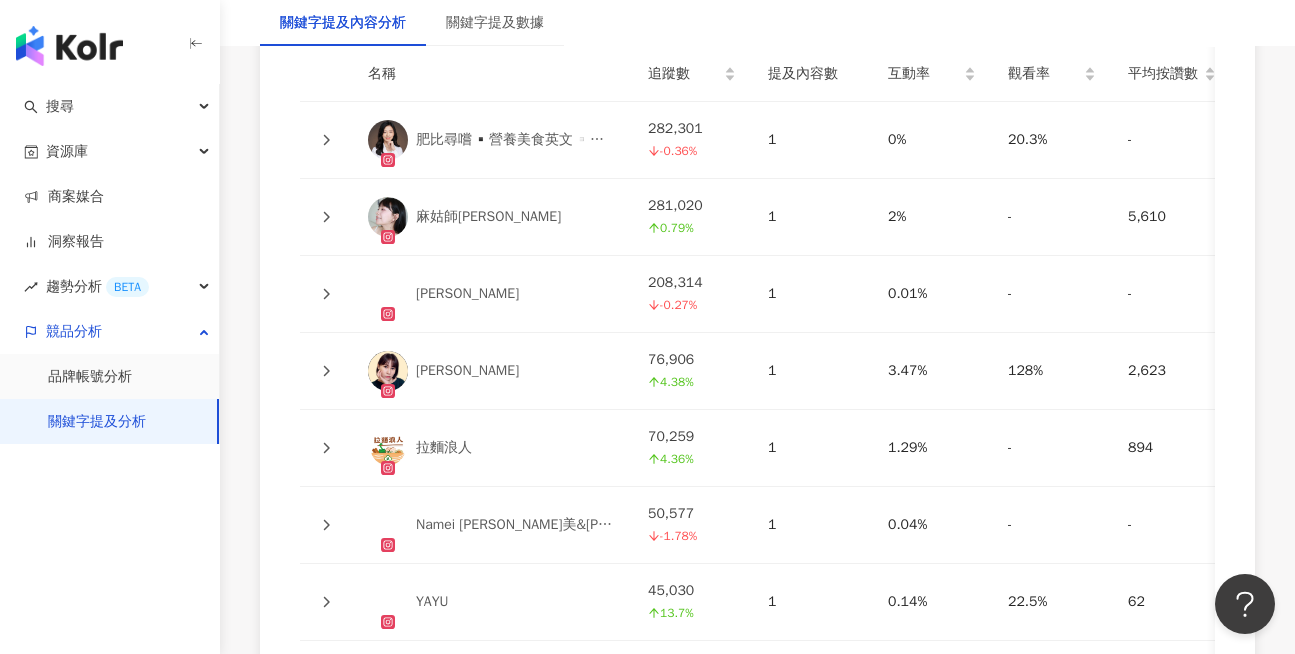 scroll, scrollTop: 5063, scrollLeft: 0, axis: vertical 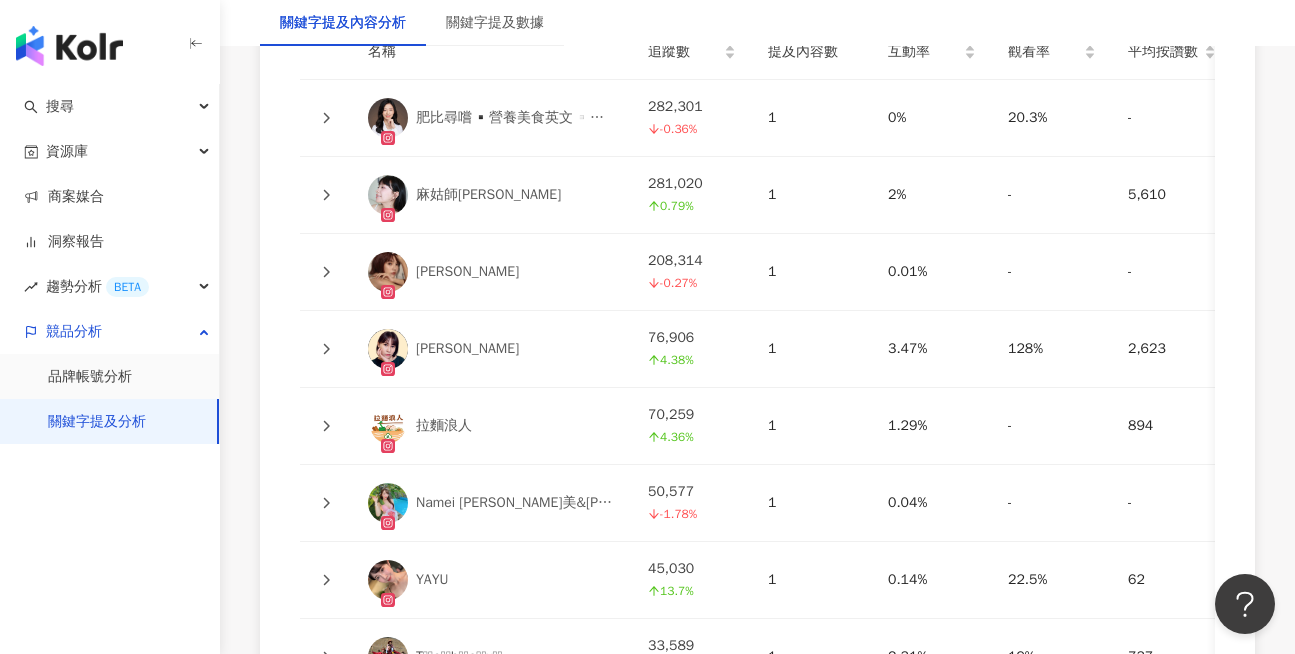 click on "下一頁" at bounding box center (830, 910) 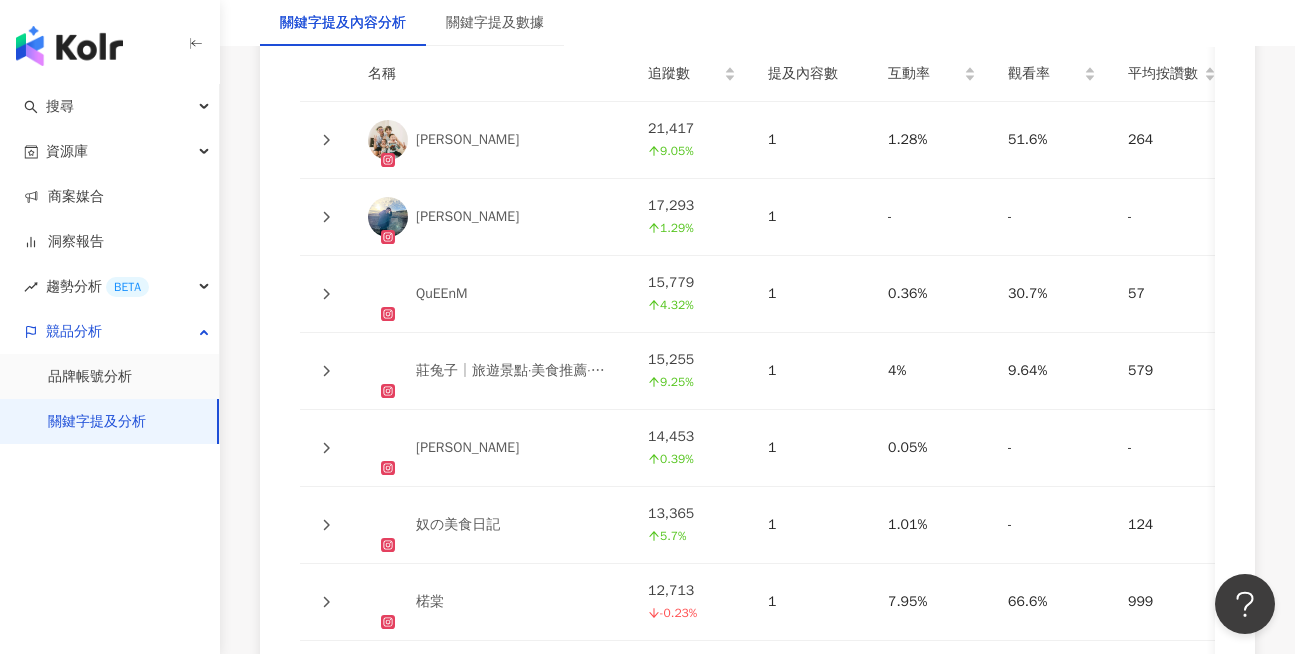scroll, scrollTop: 5063, scrollLeft: 0, axis: vertical 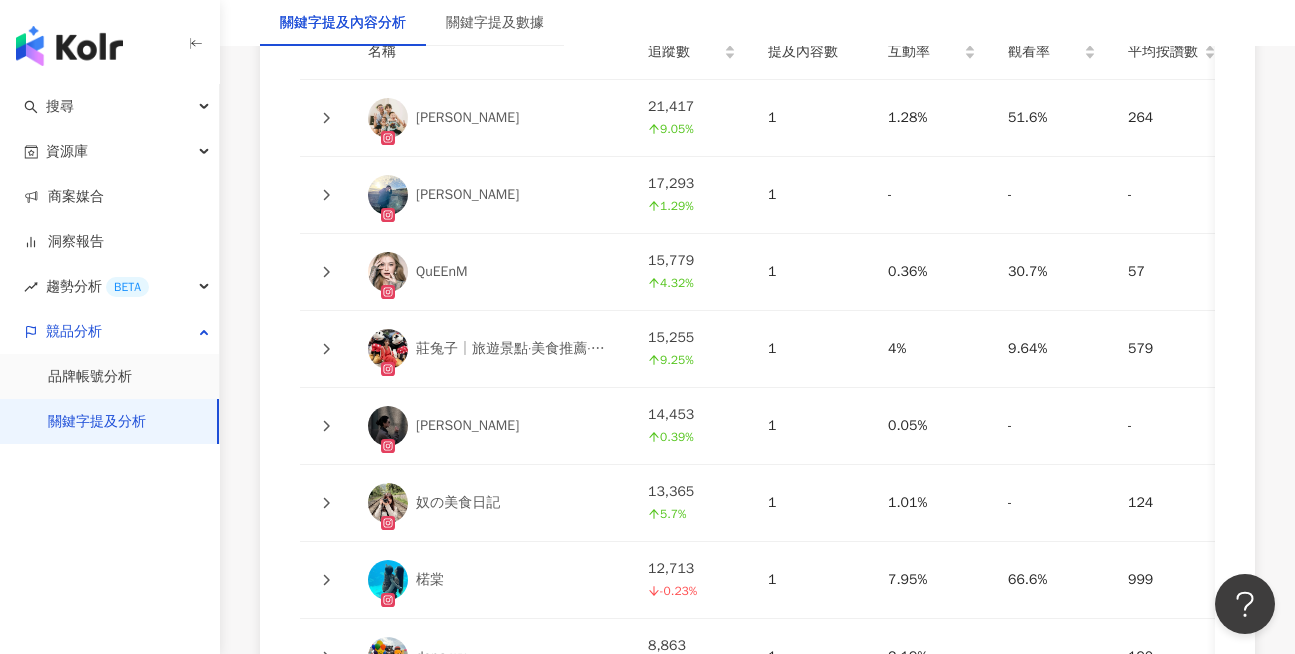 click on "下一頁" at bounding box center [830, 910] 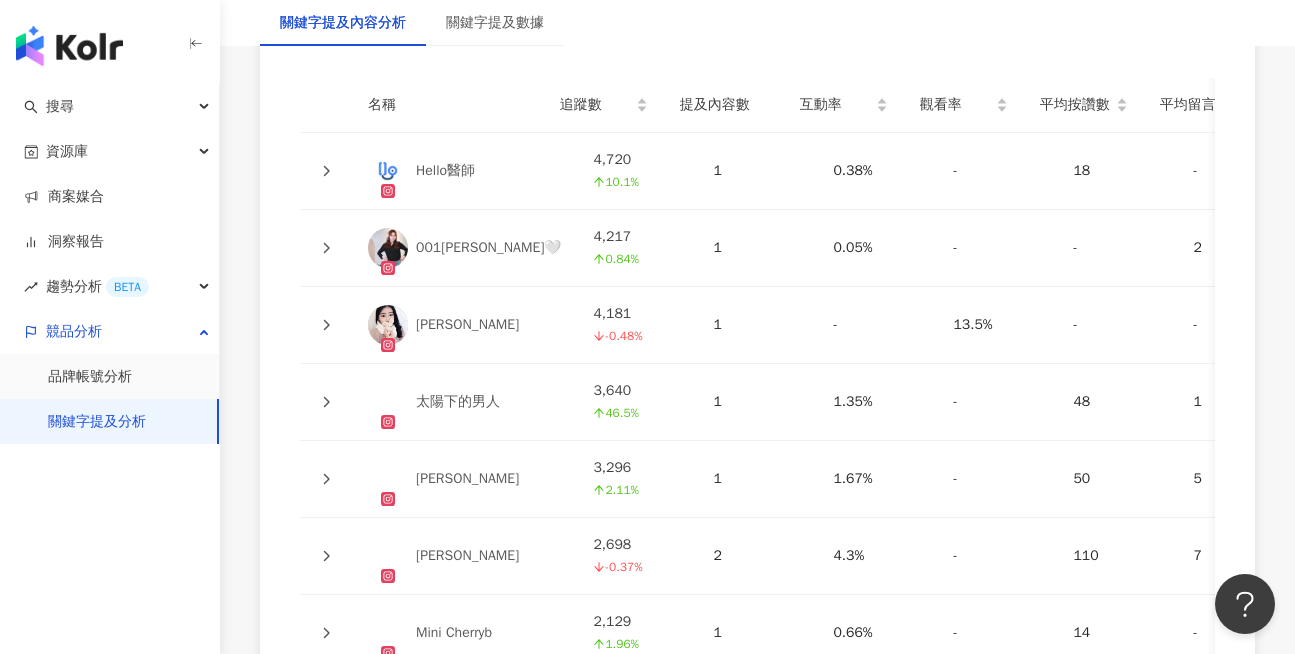 scroll, scrollTop: 5063, scrollLeft: 0, axis: vertical 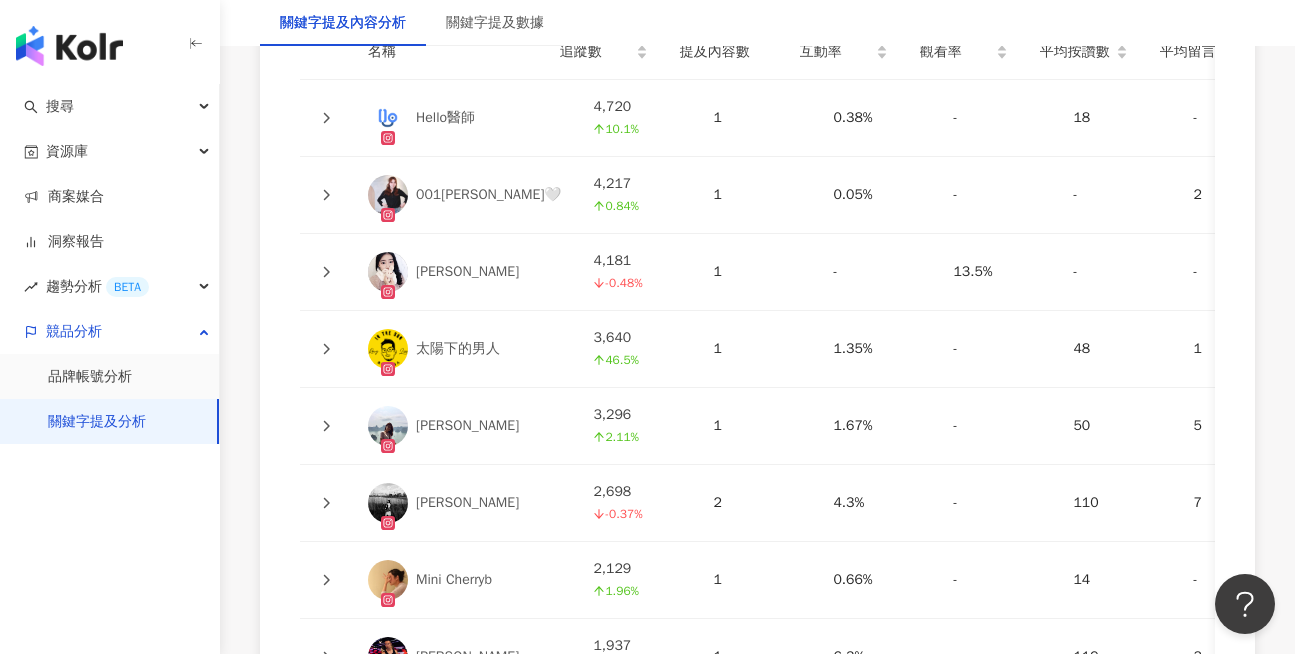 click on "上一頁" at bounding box center [708, 910] 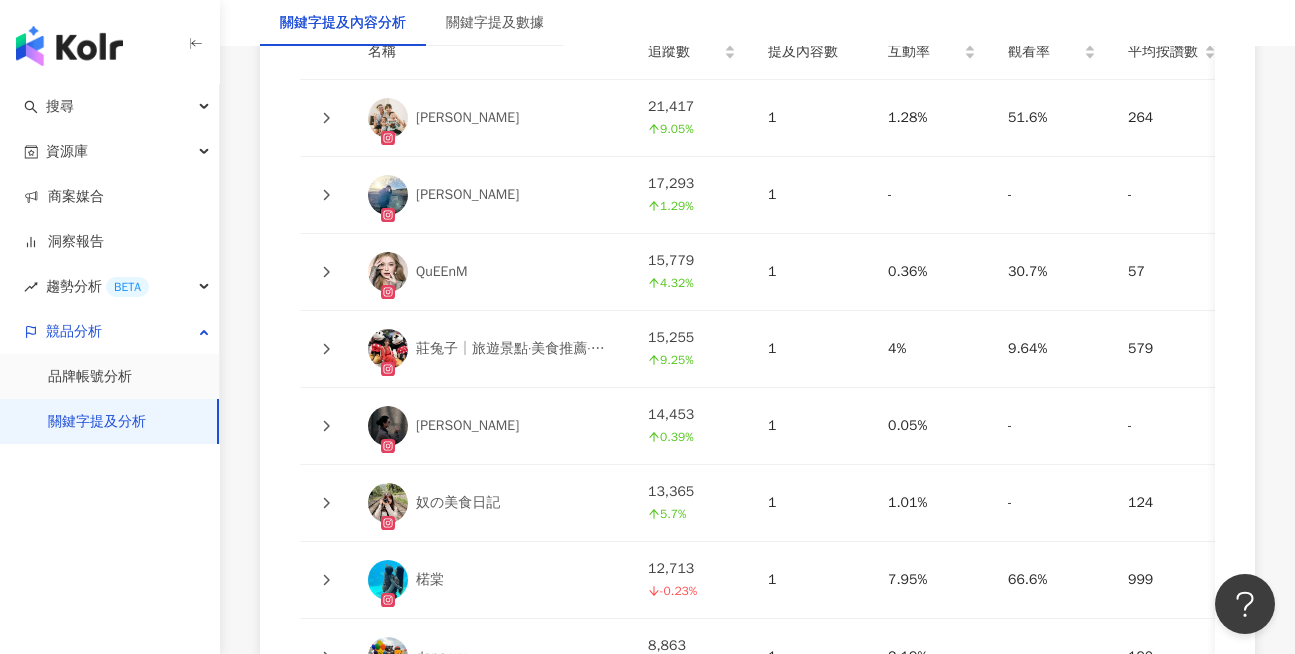 click on "上一頁" at bounding box center [708, 910] 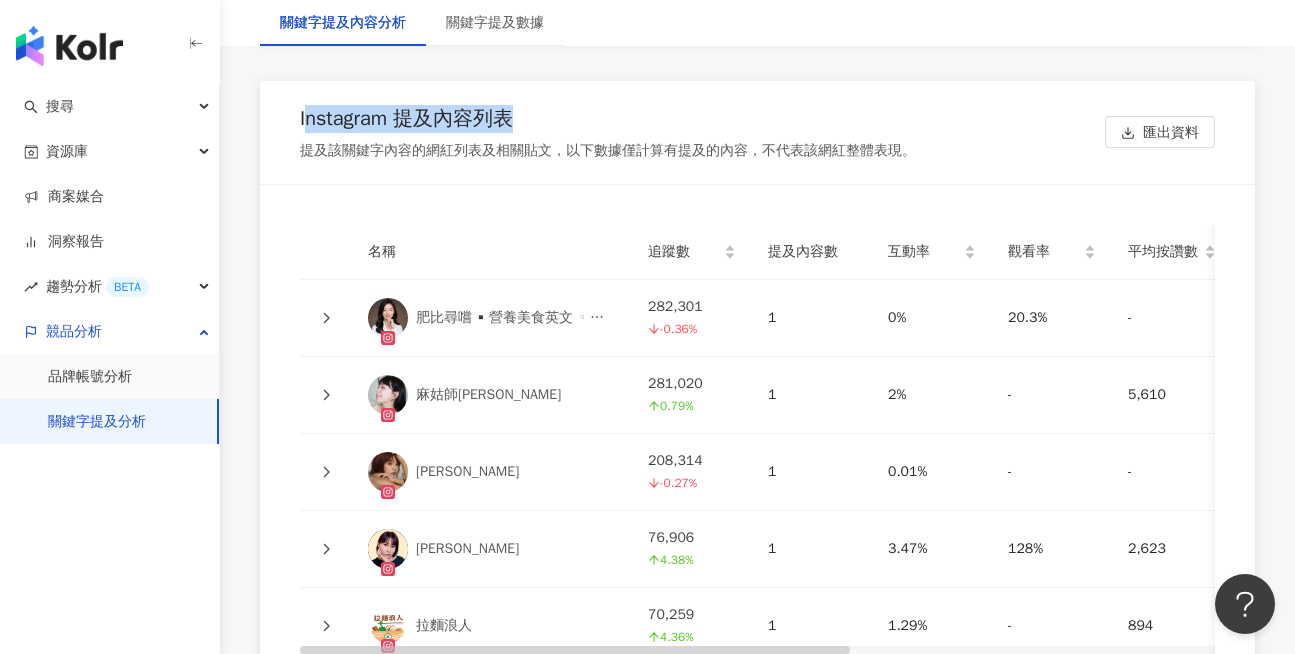 scroll, scrollTop: 5063, scrollLeft: 0, axis: vertical 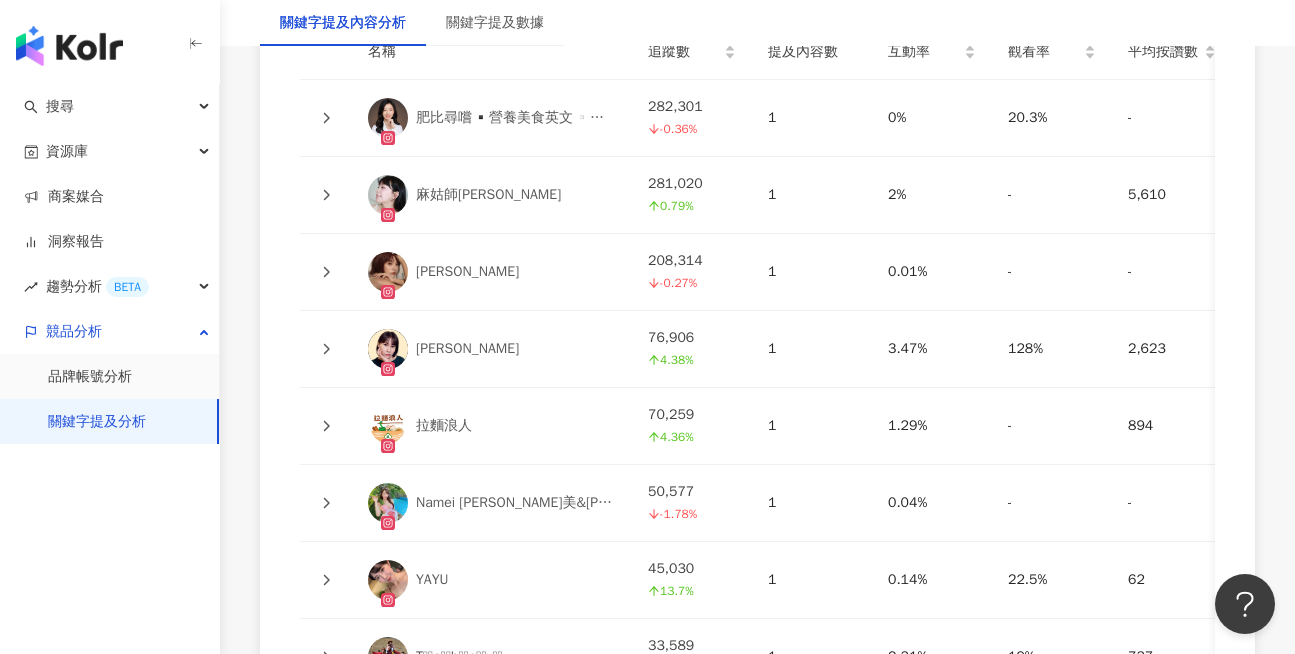 click on "下一頁" at bounding box center (819, 910) 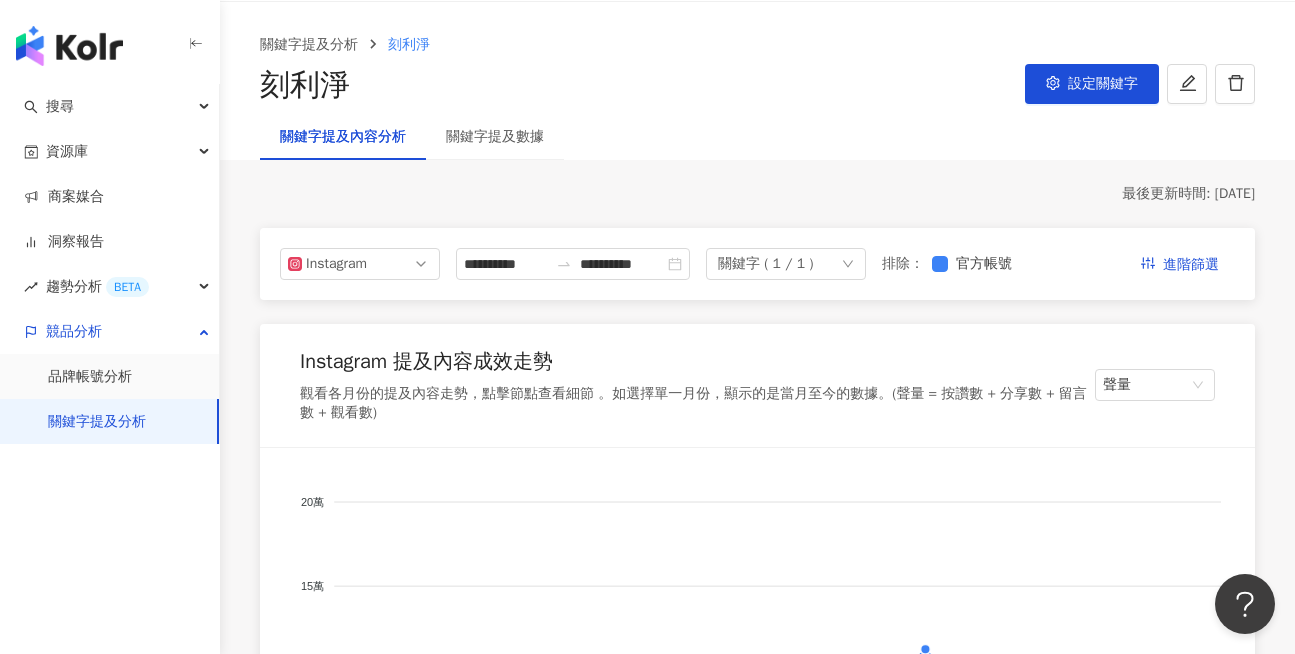 scroll, scrollTop: 0, scrollLeft: 0, axis: both 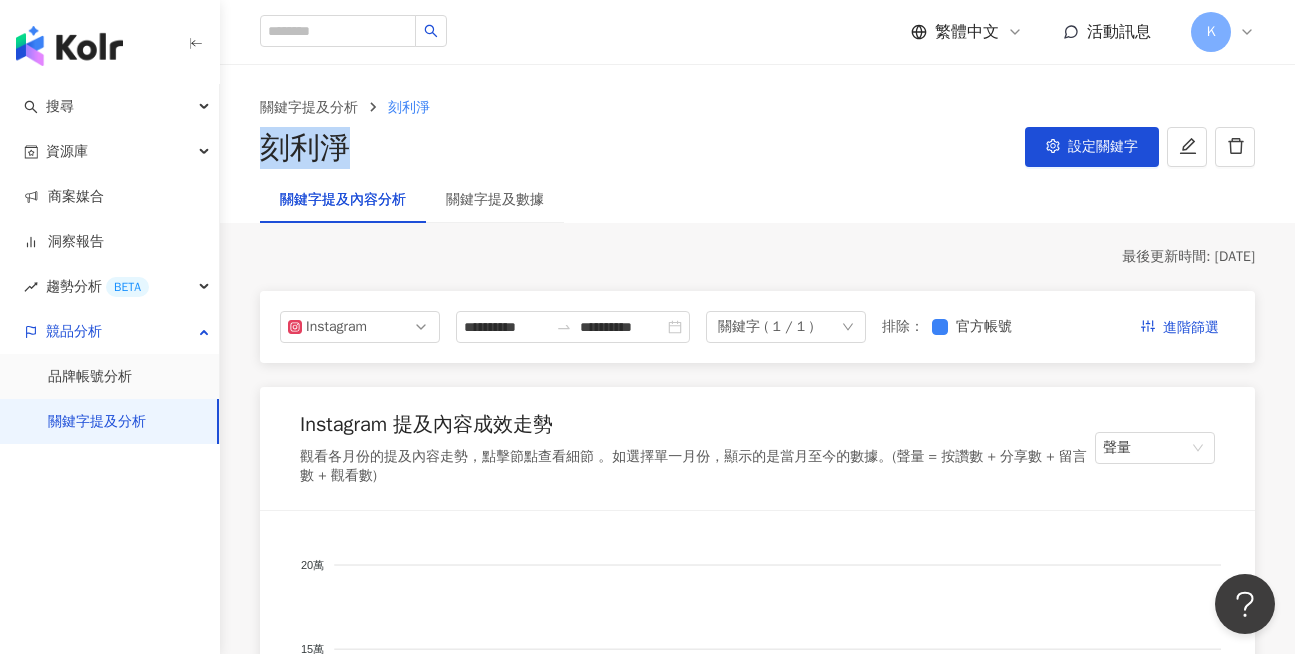 drag, startPoint x: 263, startPoint y: 159, endPoint x: 397, endPoint y: 164, distance: 134.09325 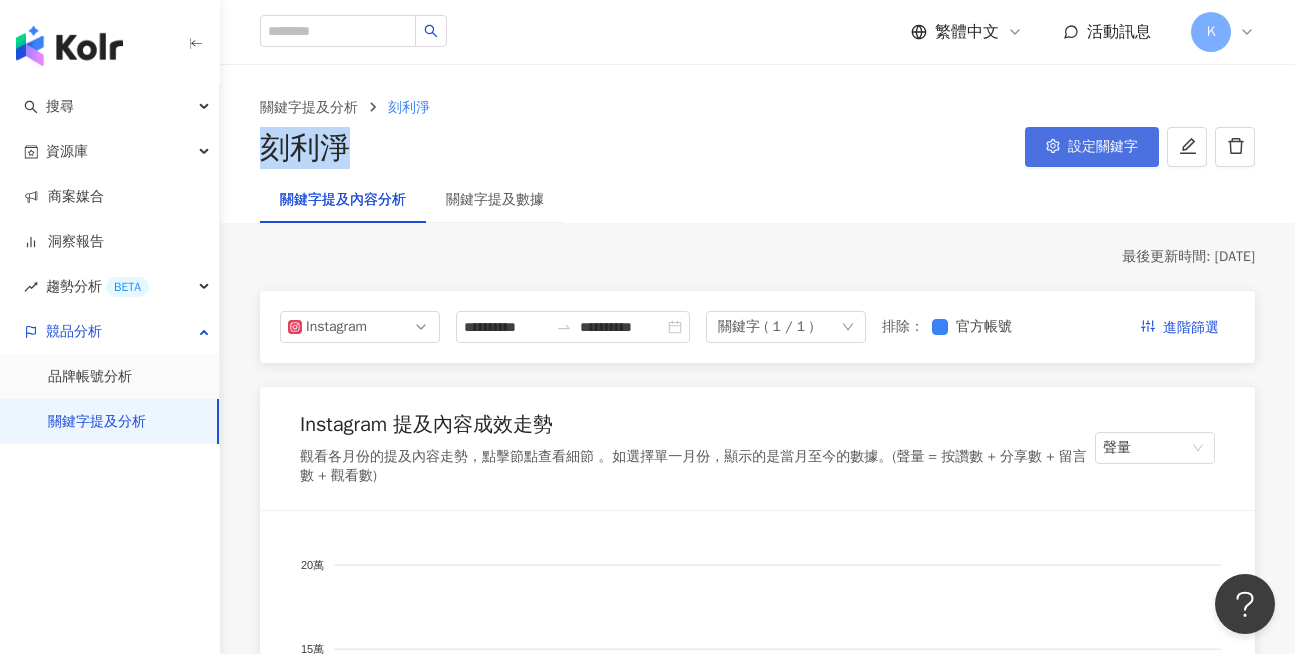 click on "設定關鍵字" at bounding box center [1092, 147] 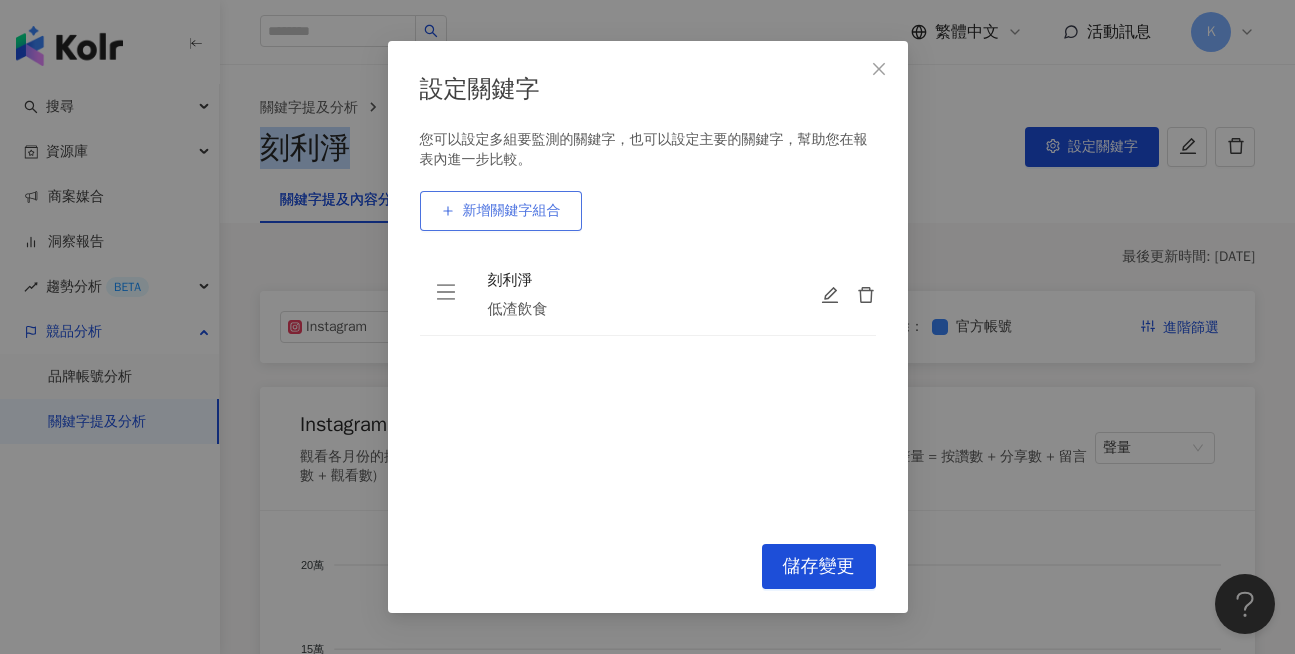click on "新增關鍵字組合" at bounding box center [512, 211] 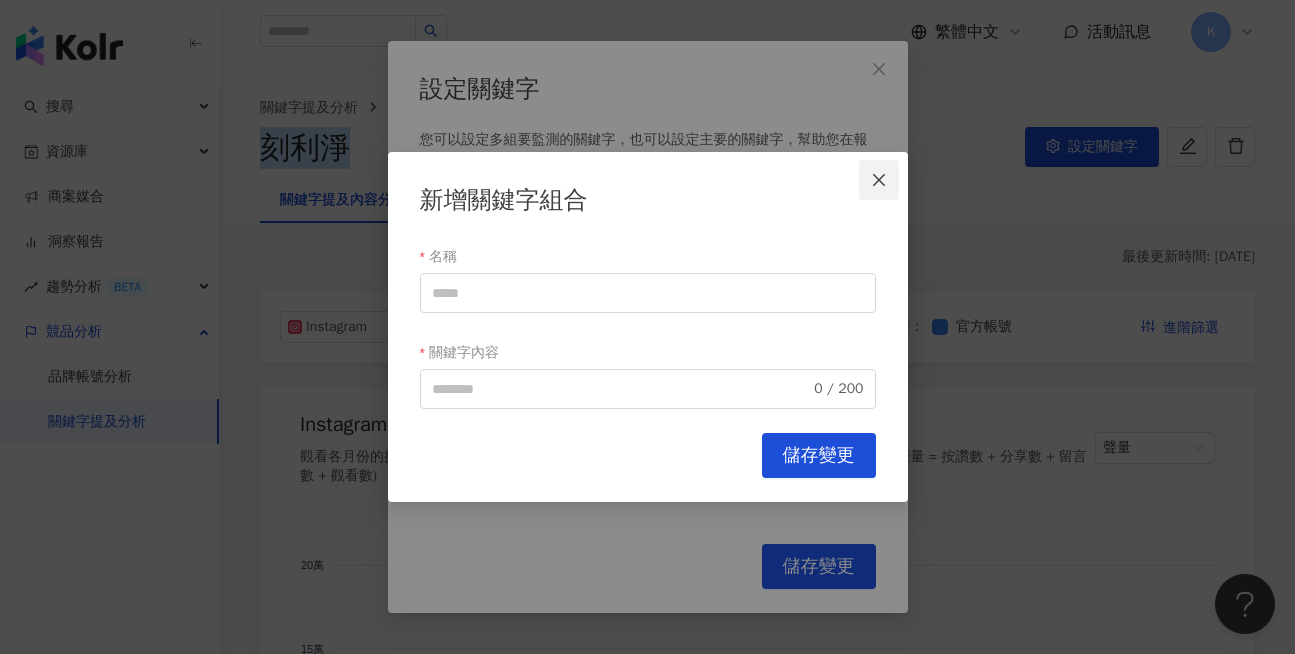 click 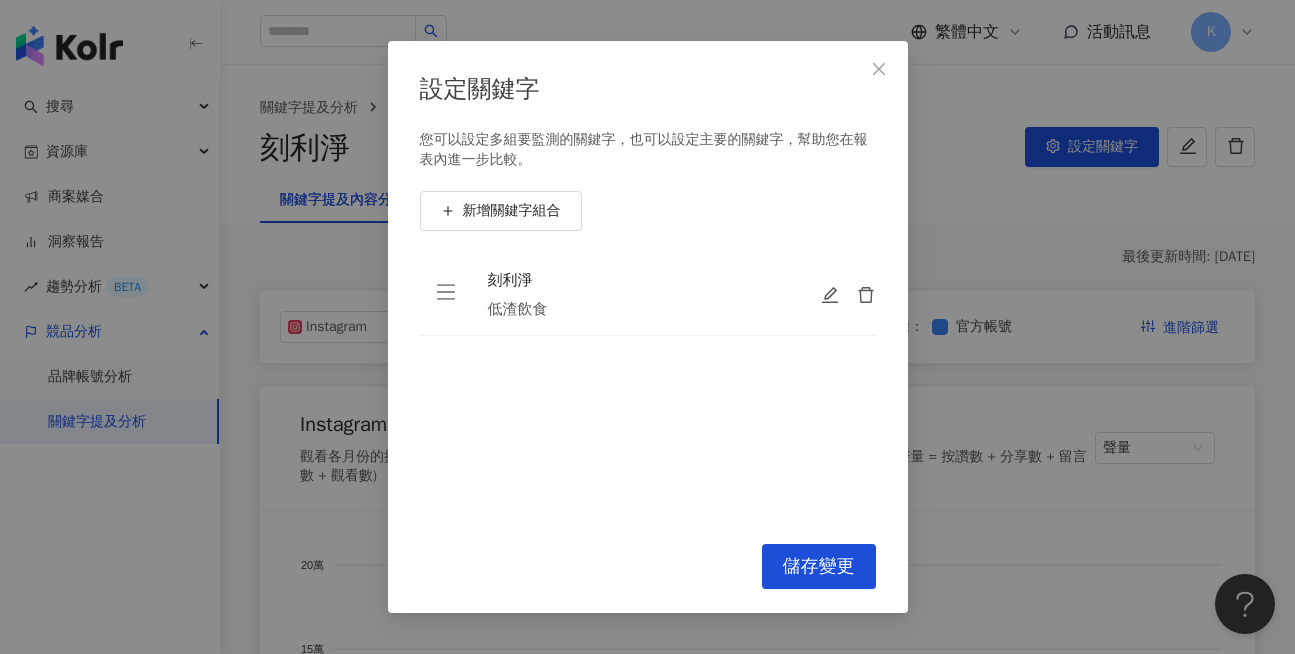 click on "刻利淨 低渣飲食
To pick up a draggable item, press the space bar.
While dragging, use the arrow keys to move the item.
Press space again to drop the item in its new position, or press escape to cancel." at bounding box center [648, 386] 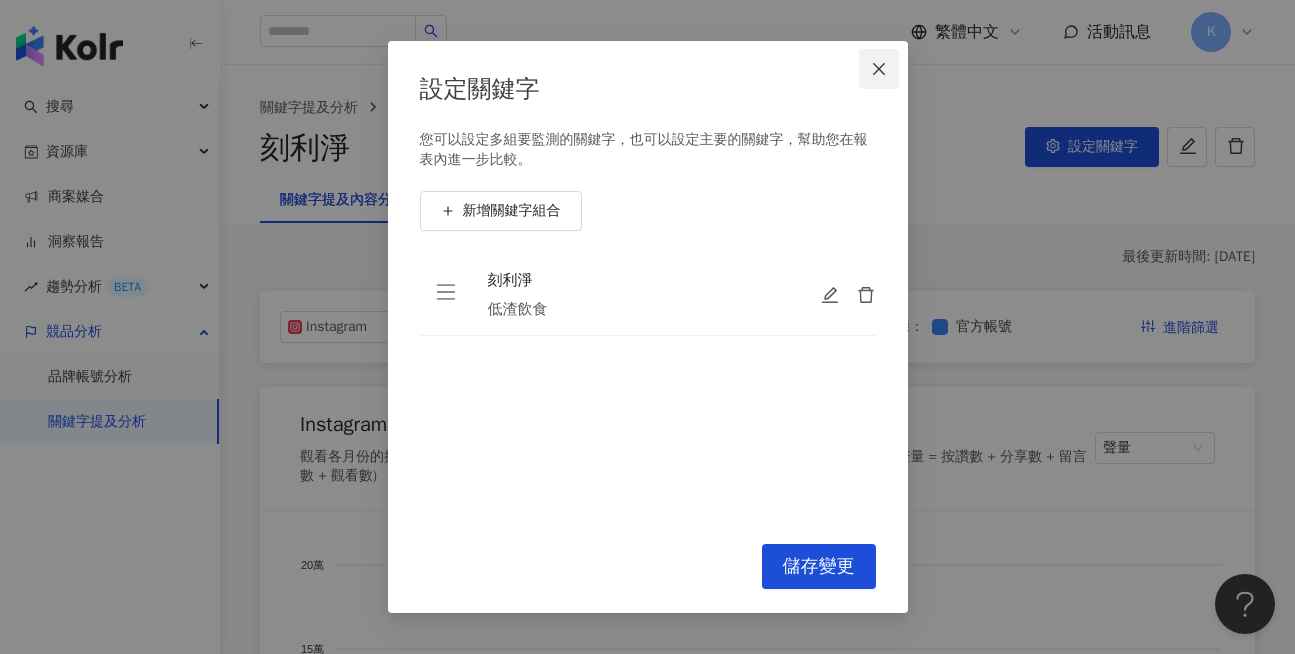 click 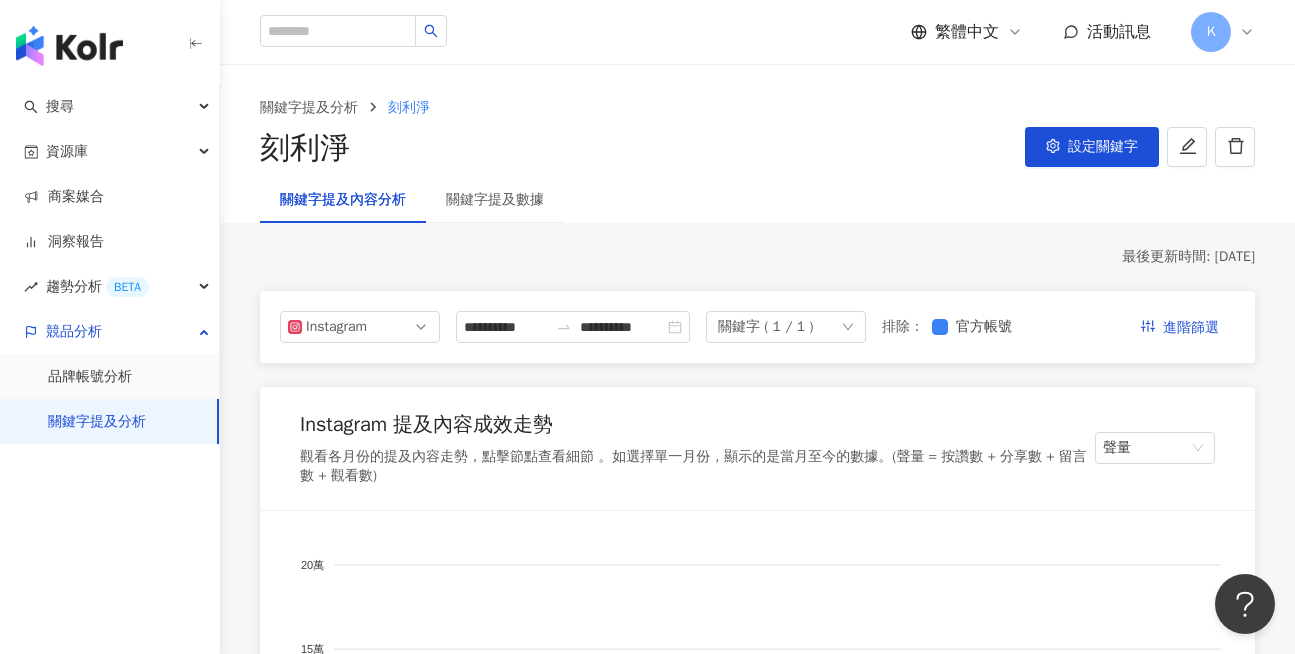 click on "**********" at bounding box center [757, 3053] 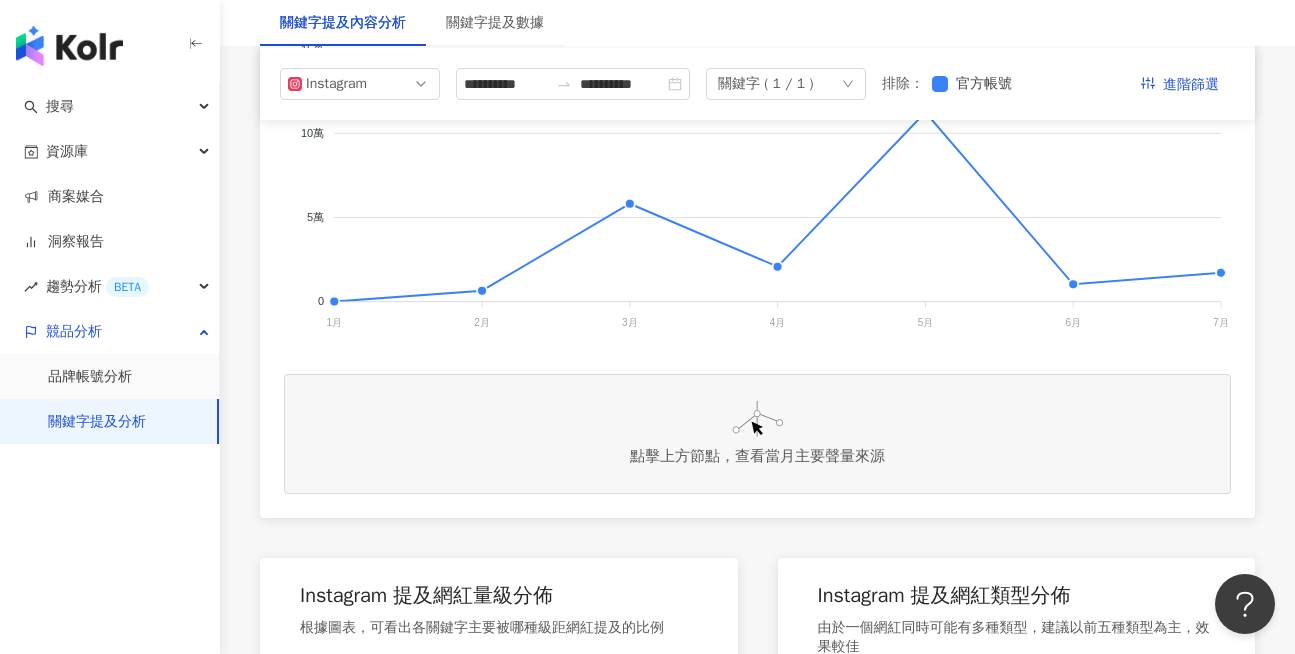 scroll, scrollTop: 0, scrollLeft: 0, axis: both 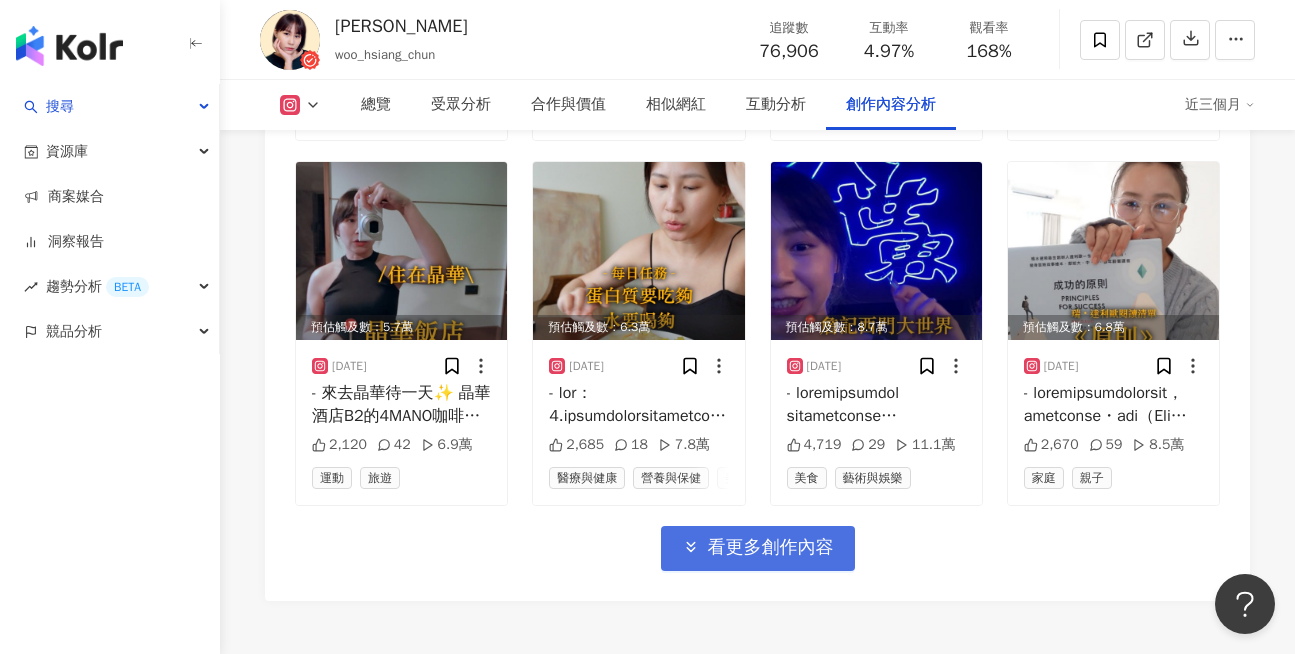 click on "看更多創作內容" at bounding box center (771, 548) 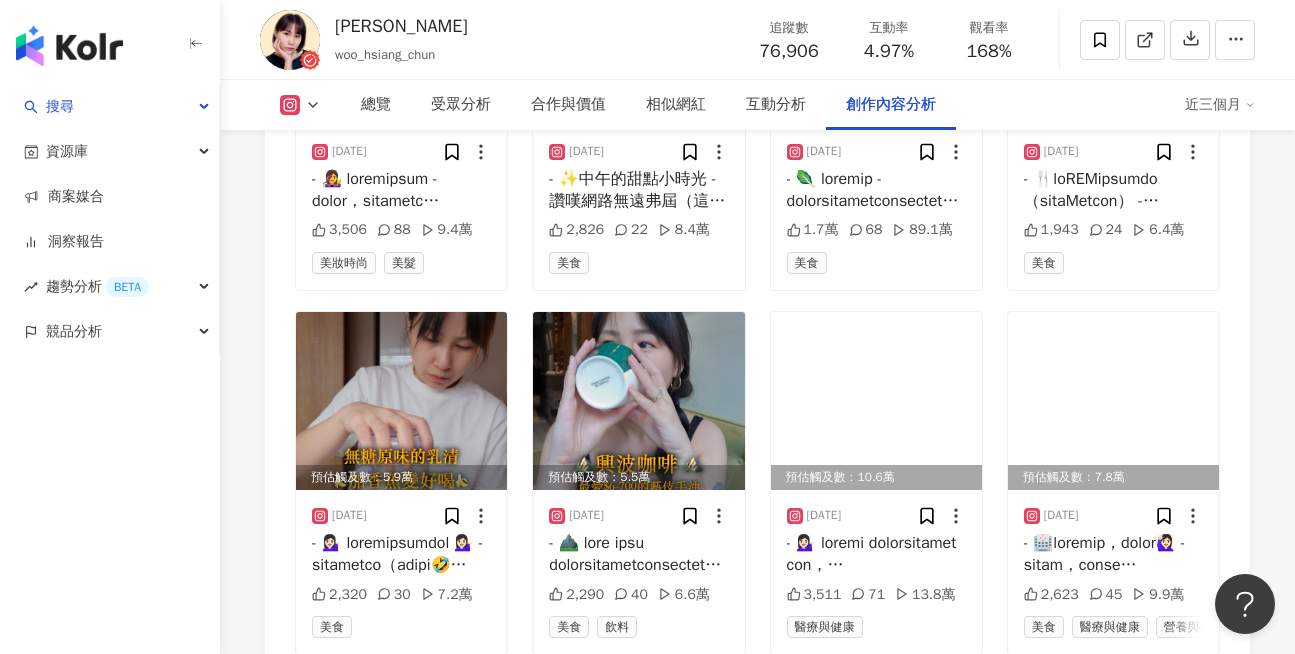 scroll, scrollTop: 7517, scrollLeft: 0, axis: vertical 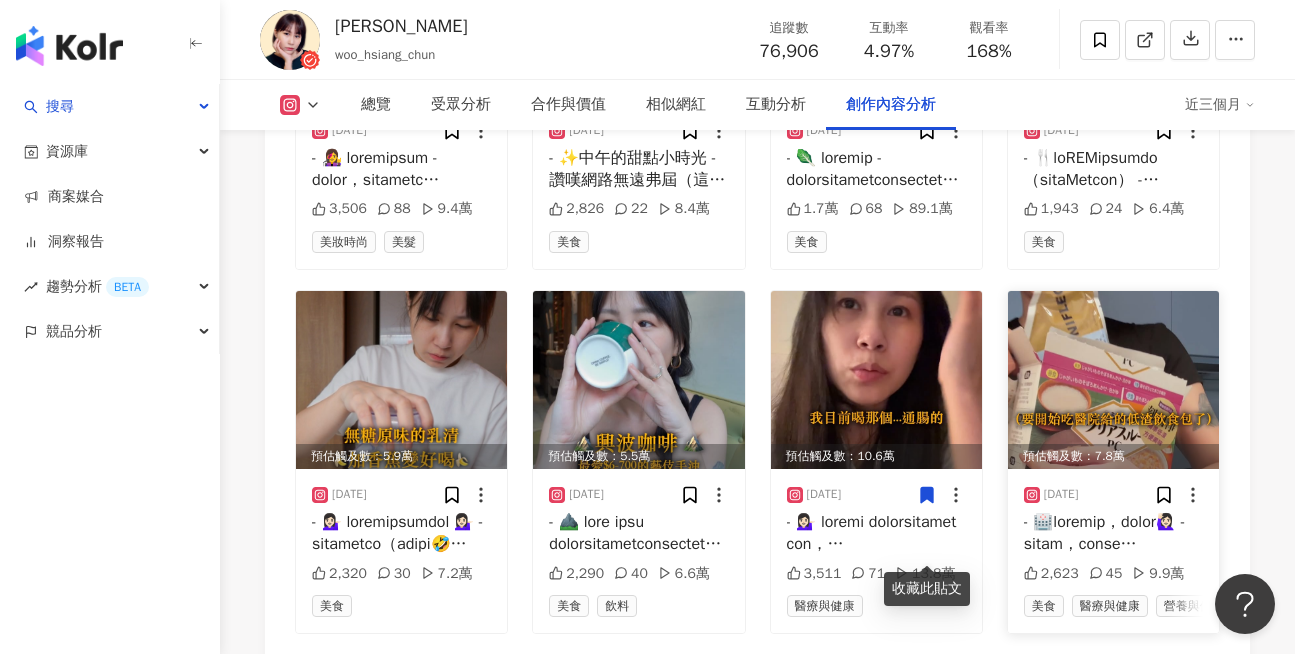 click at bounding box center [1113, 380] 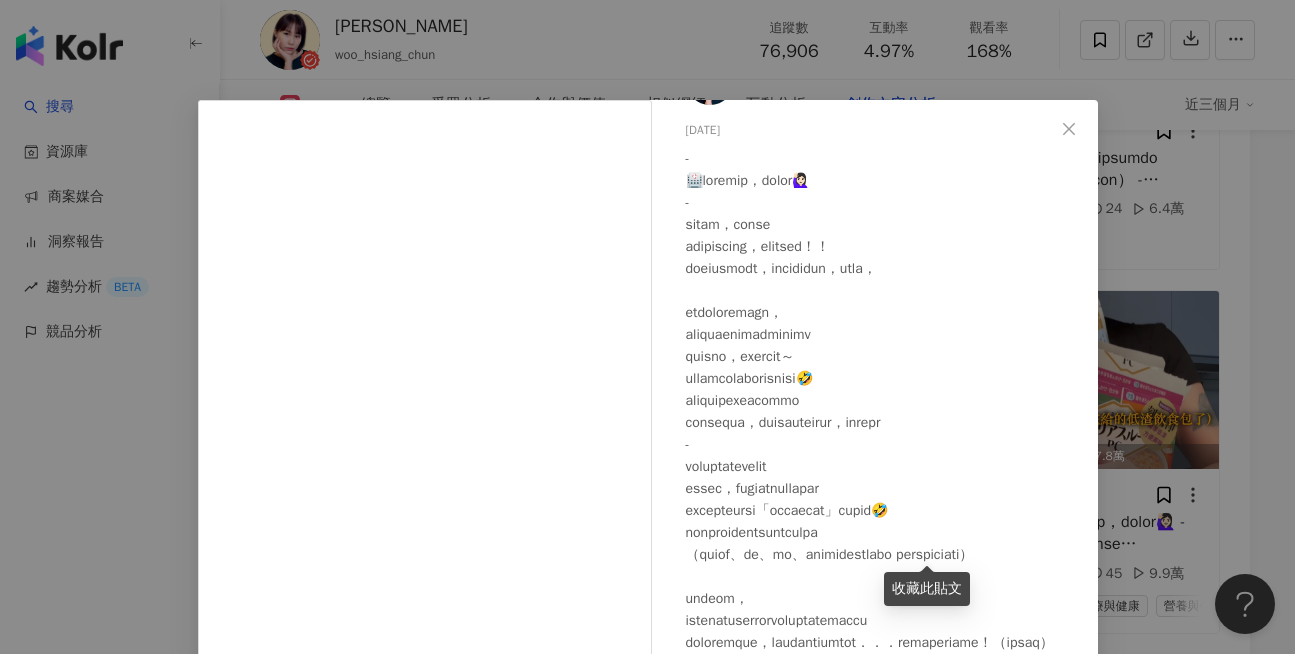 scroll, scrollTop: 190, scrollLeft: 0, axis: vertical 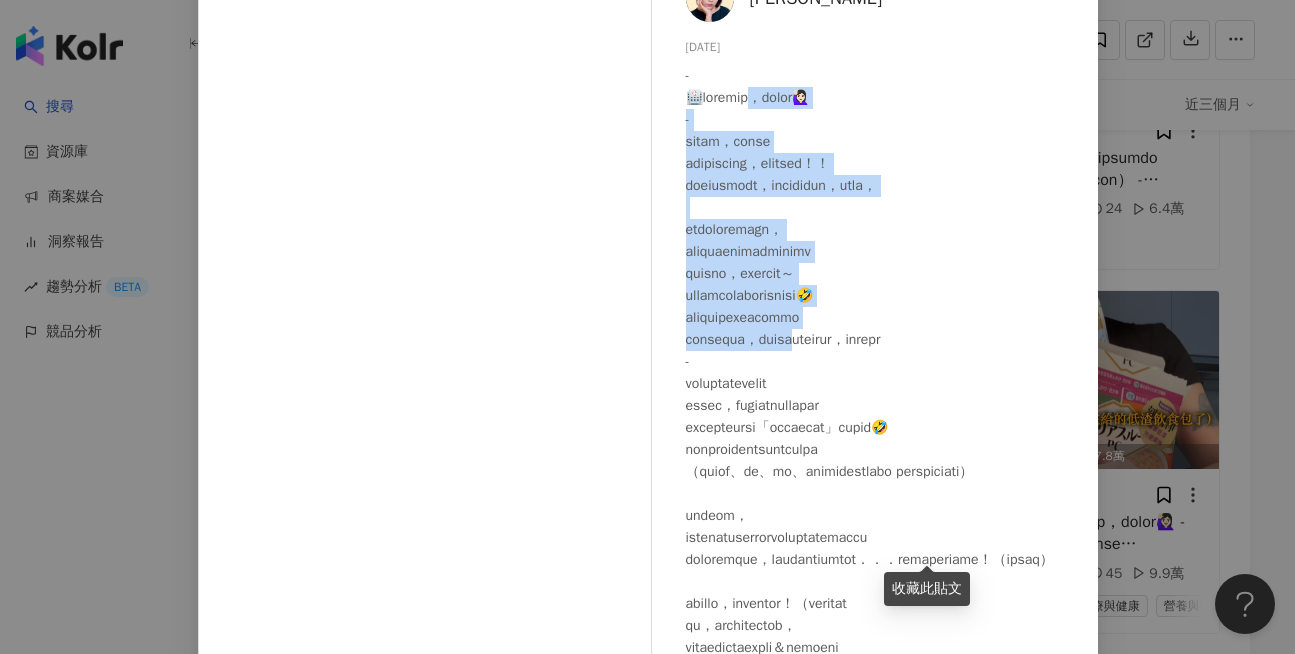 drag, startPoint x: 794, startPoint y: 95, endPoint x: 879, endPoint y: 344, distance: 263.10834 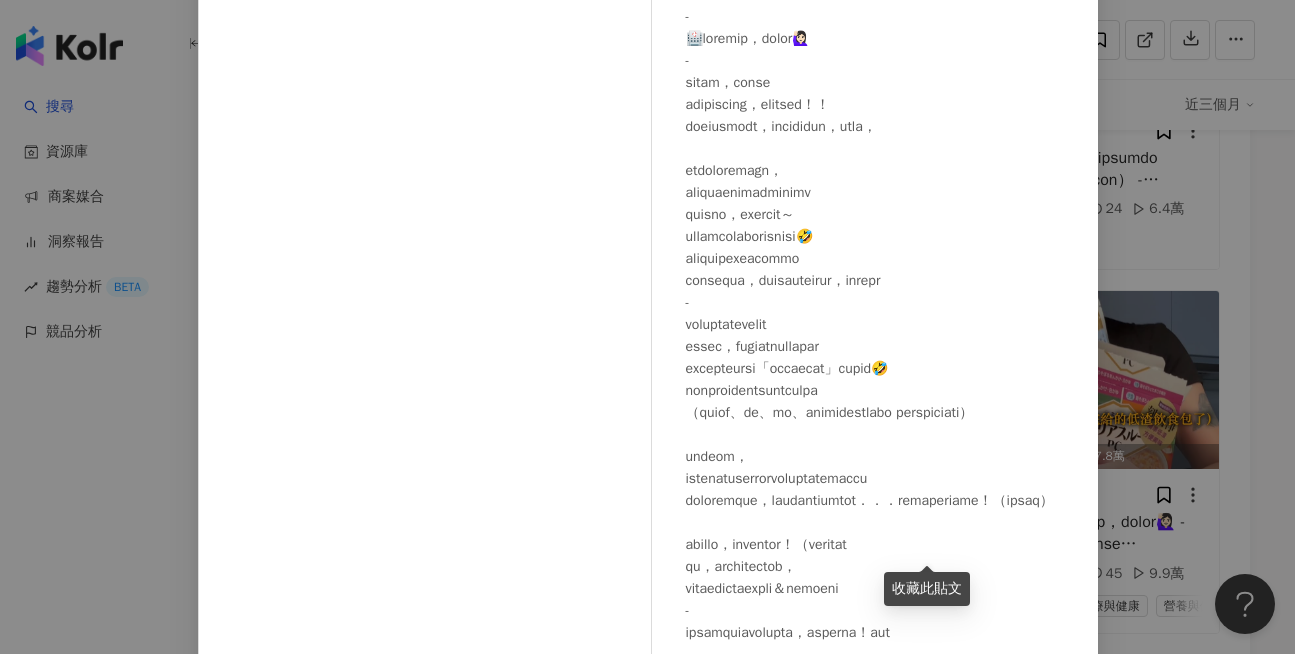 scroll, scrollTop: 190, scrollLeft: 0, axis: vertical 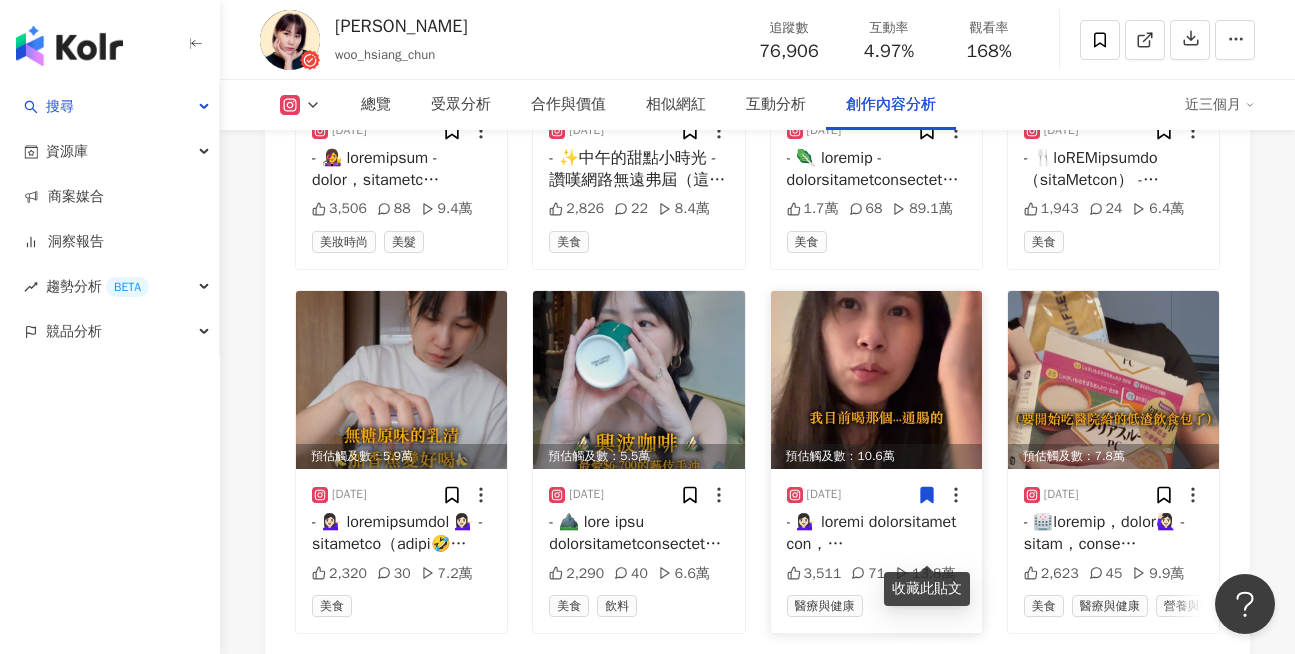 click 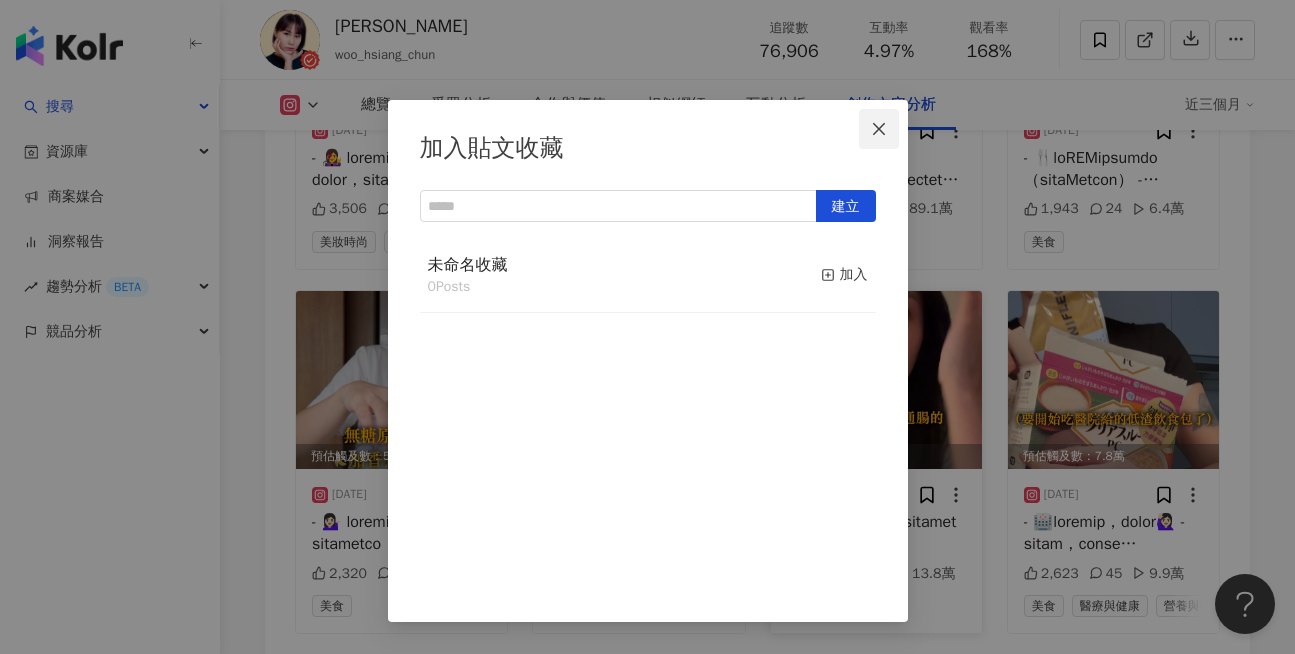 click at bounding box center (879, 129) 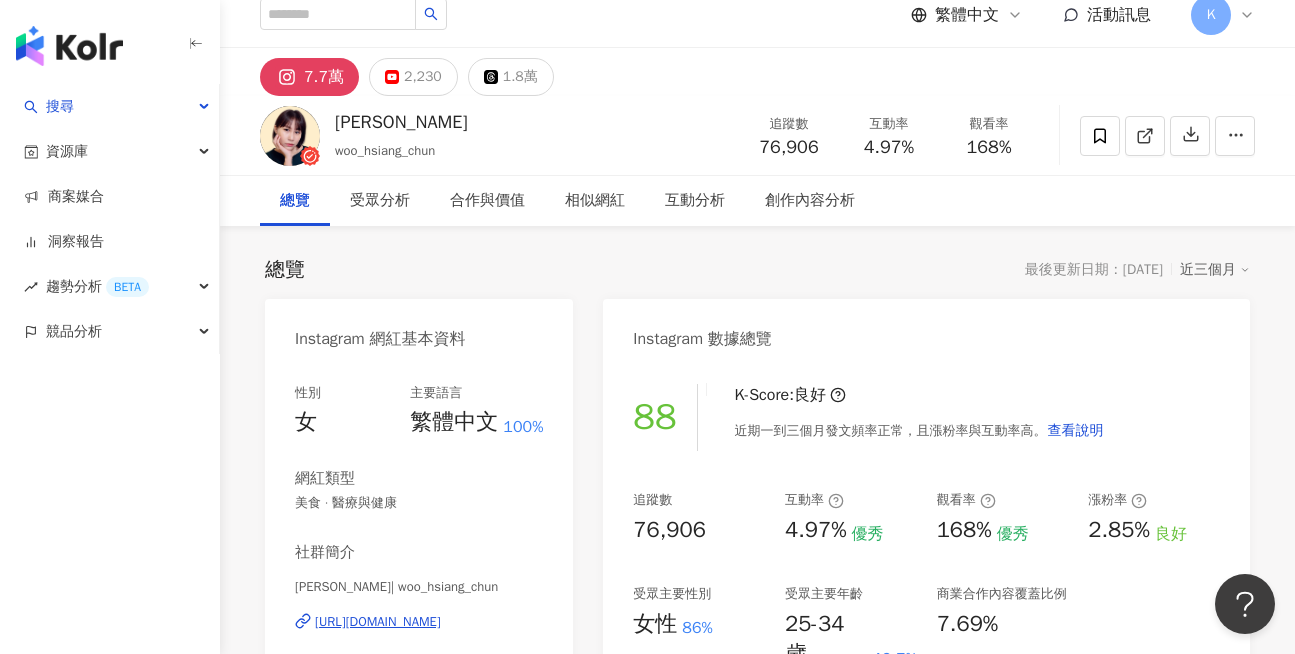 scroll, scrollTop: 0, scrollLeft: 0, axis: both 